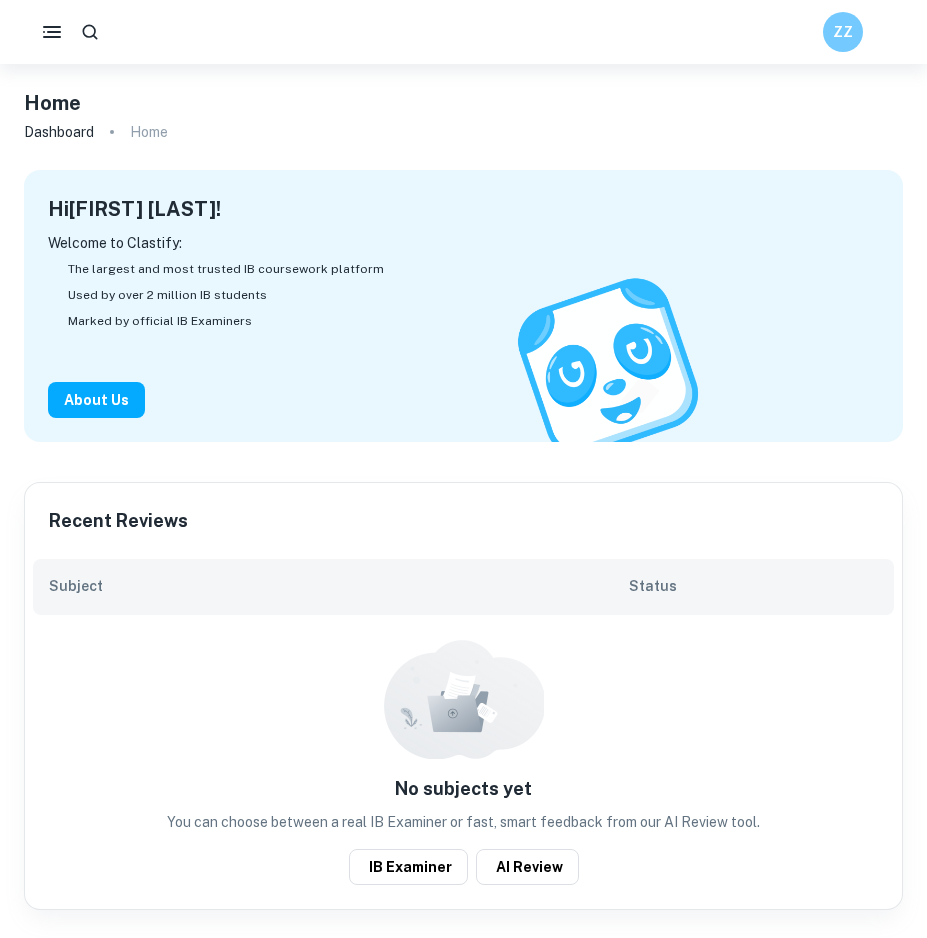scroll, scrollTop: 0, scrollLeft: 0, axis: both 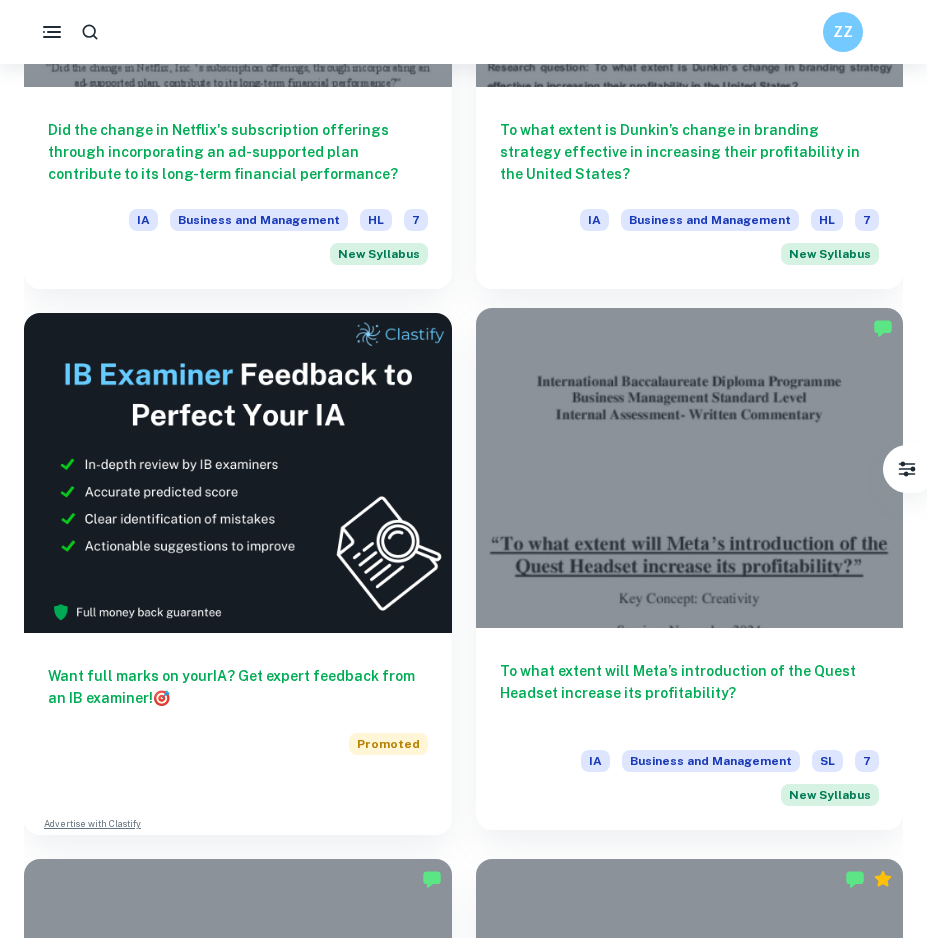 click at bounding box center (690, 468) 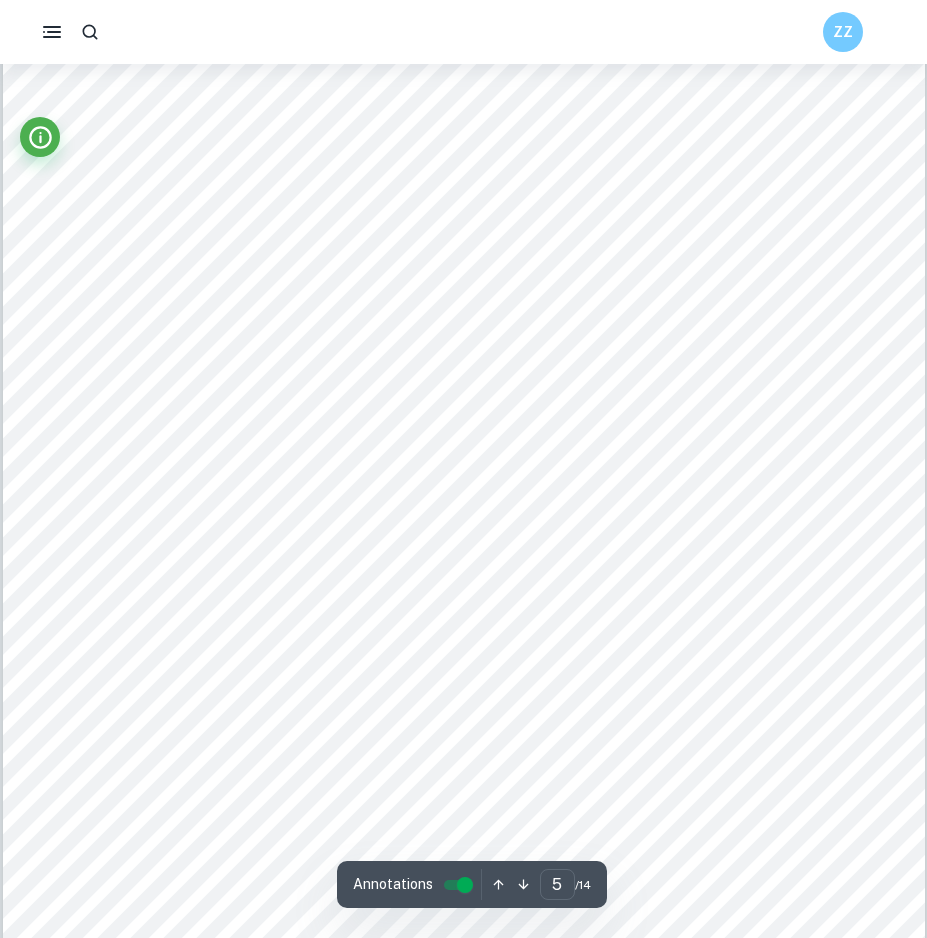 scroll, scrollTop: 5764, scrollLeft: 0, axis: vertical 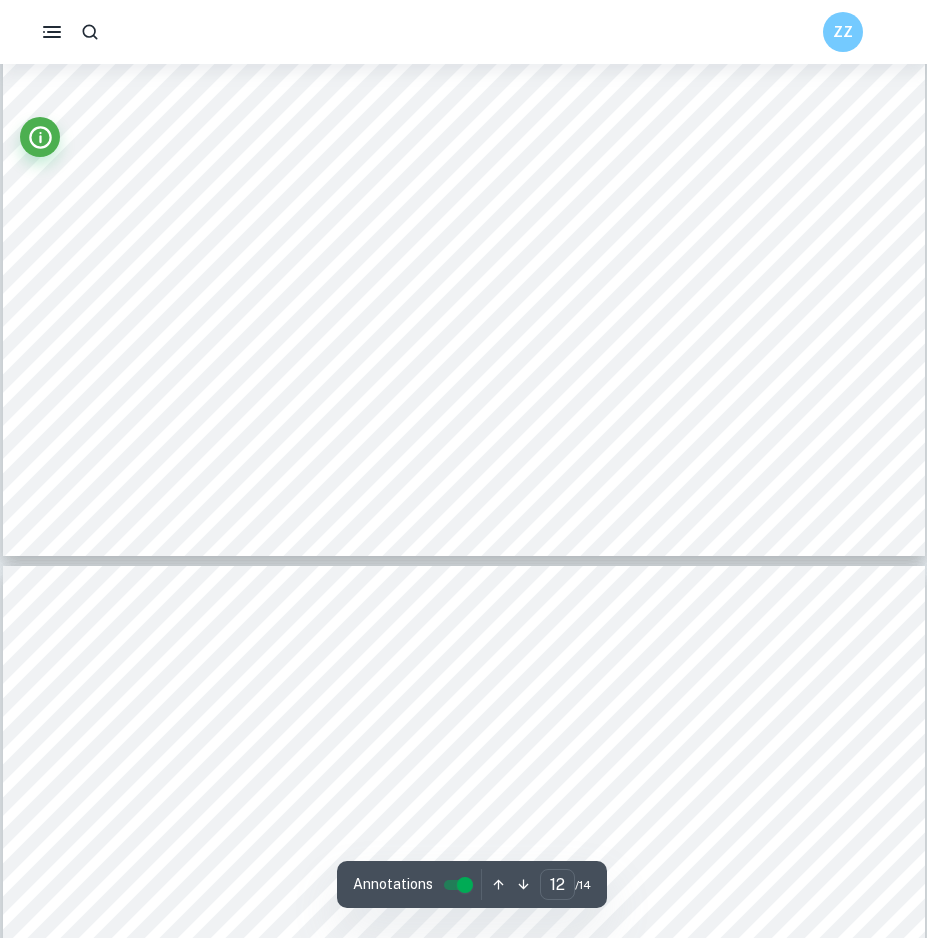 type on "11" 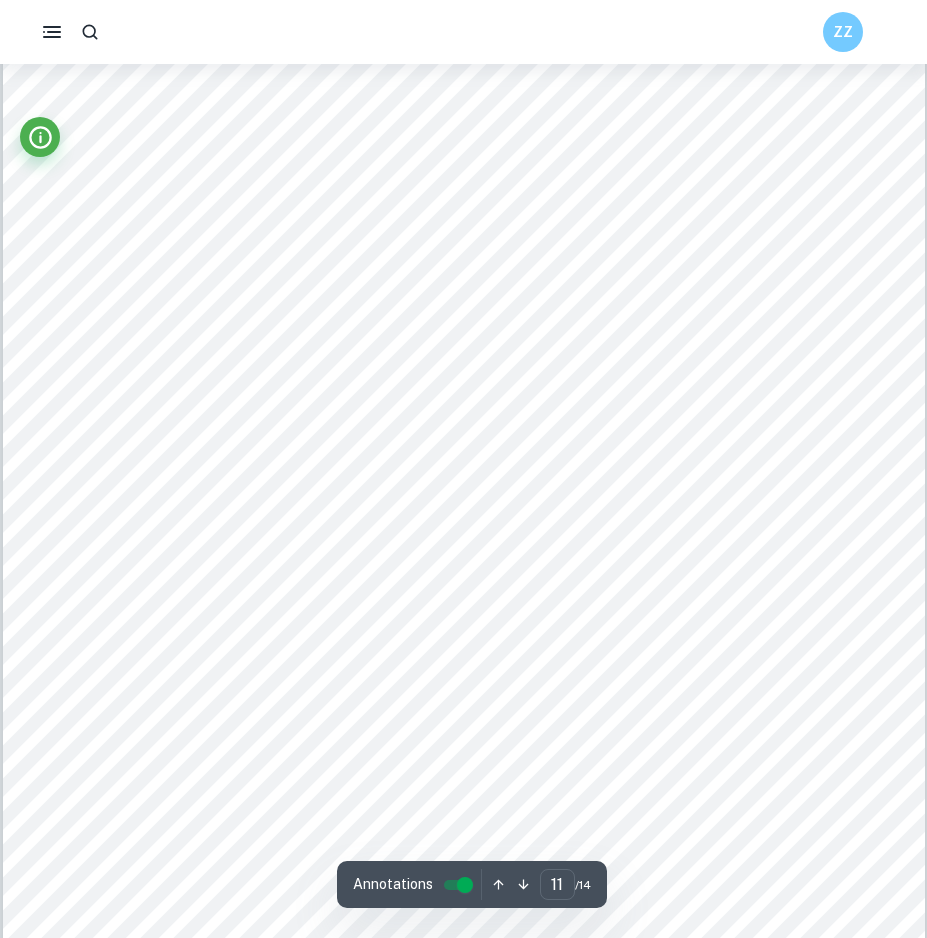 scroll, scrollTop: 13264, scrollLeft: 0, axis: vertical 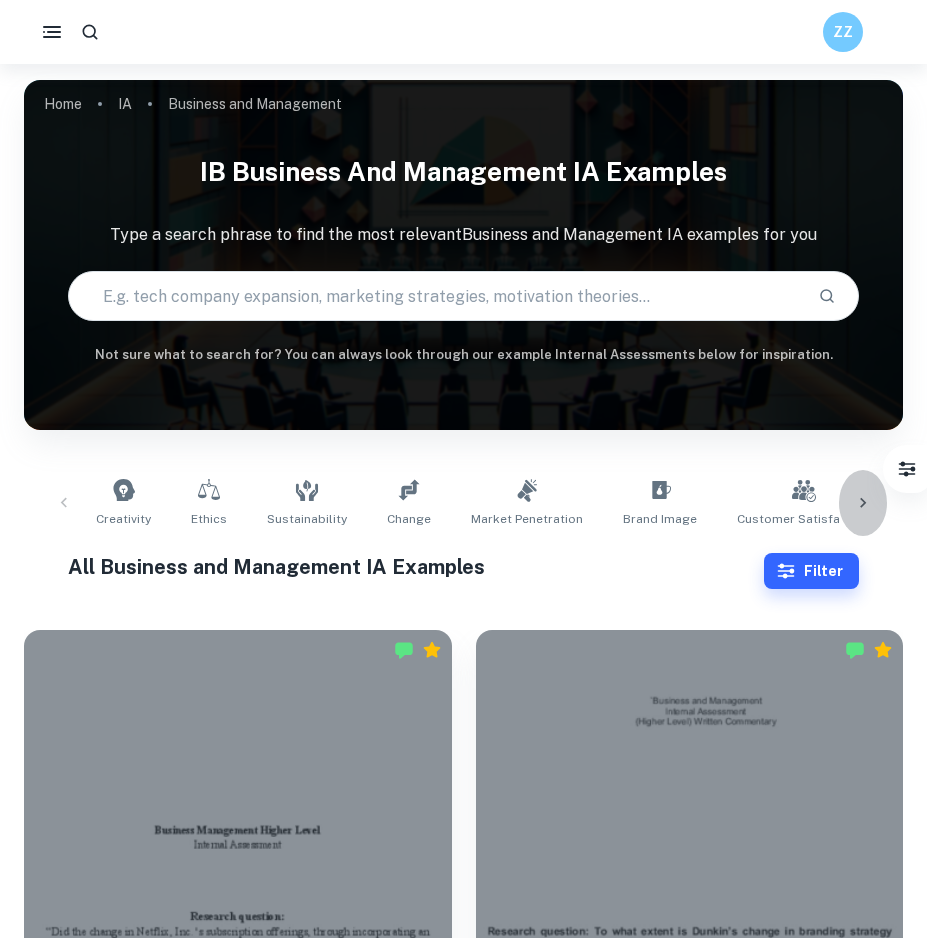 click 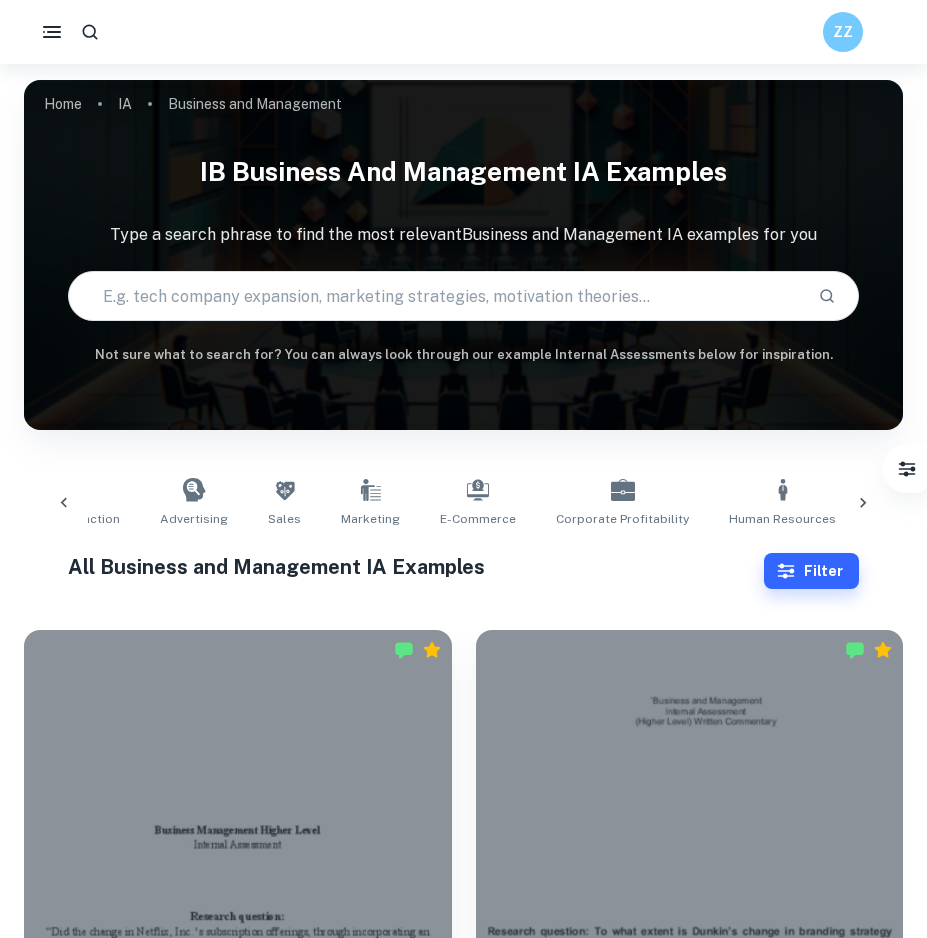 scroll, scrollTop: 0, scrollLeft: 750, axis: horizontal 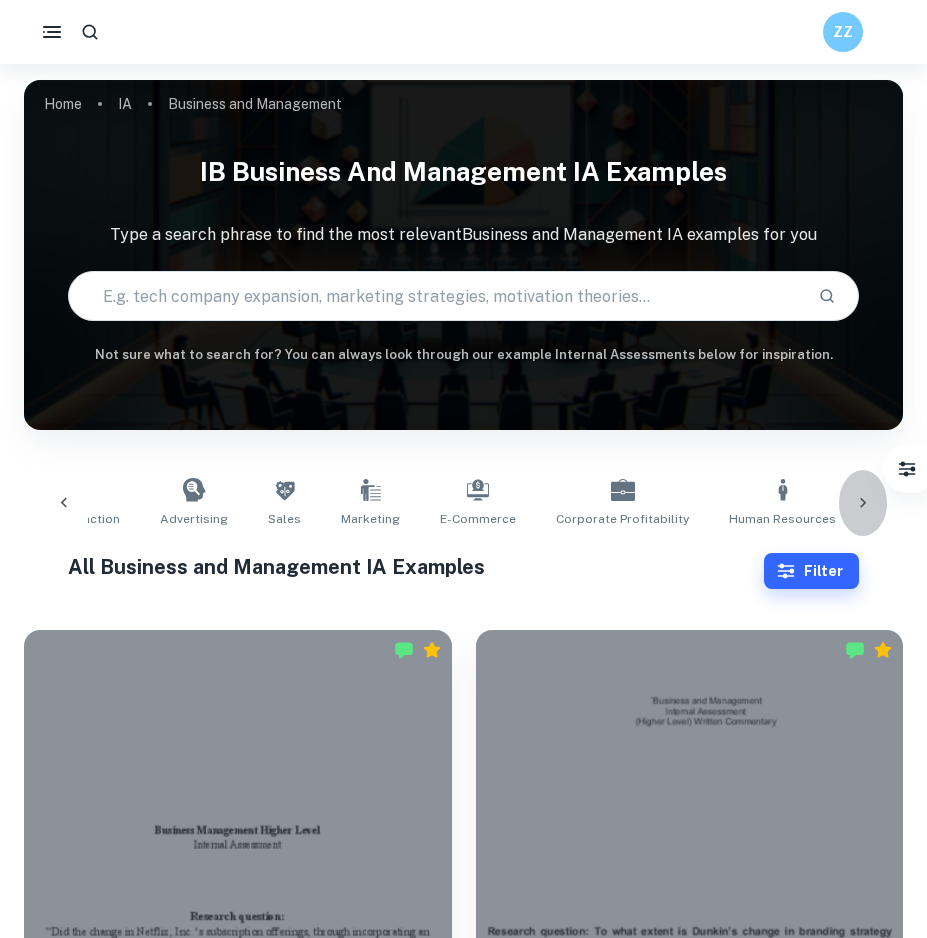 click 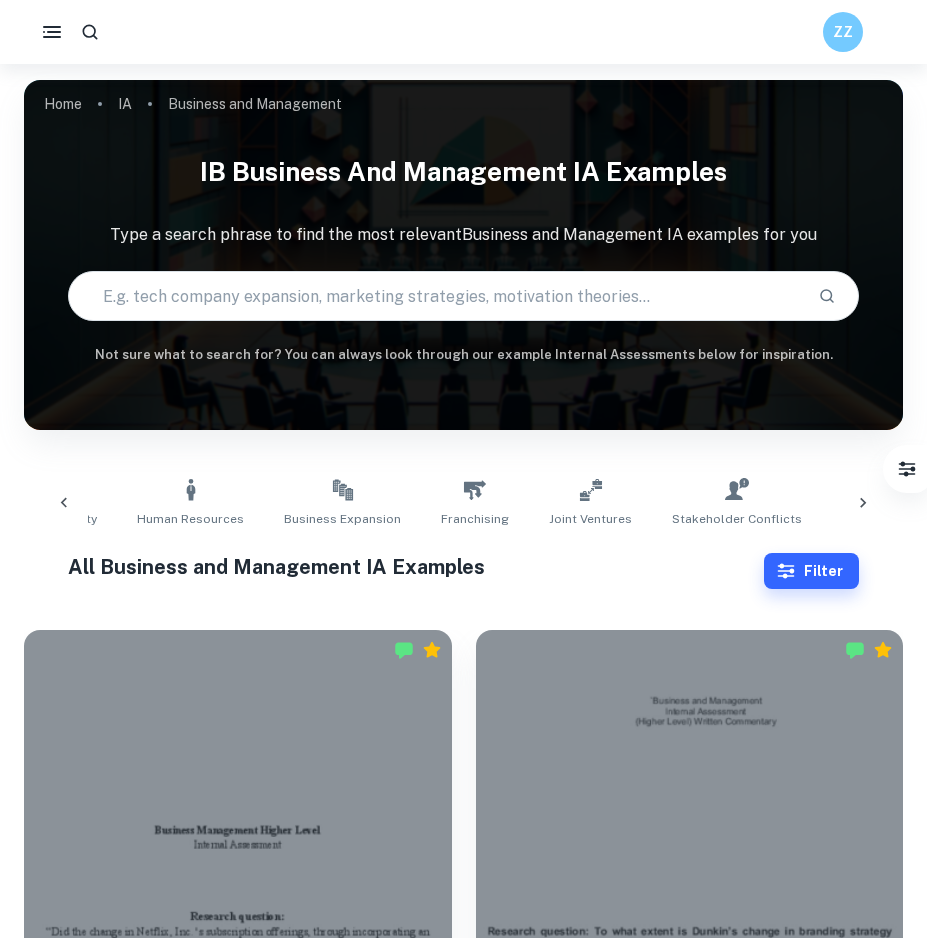 scroll, scrollTop: 0, scrollLeft: 1500, axis: horizontal 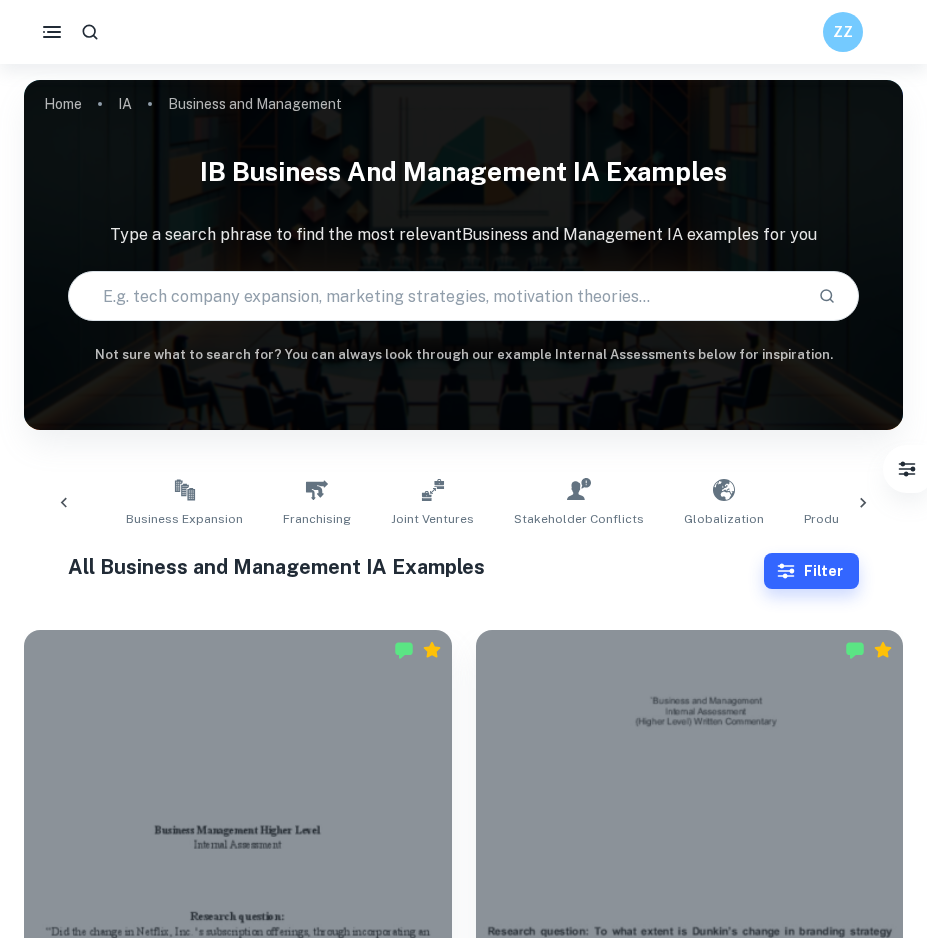 click 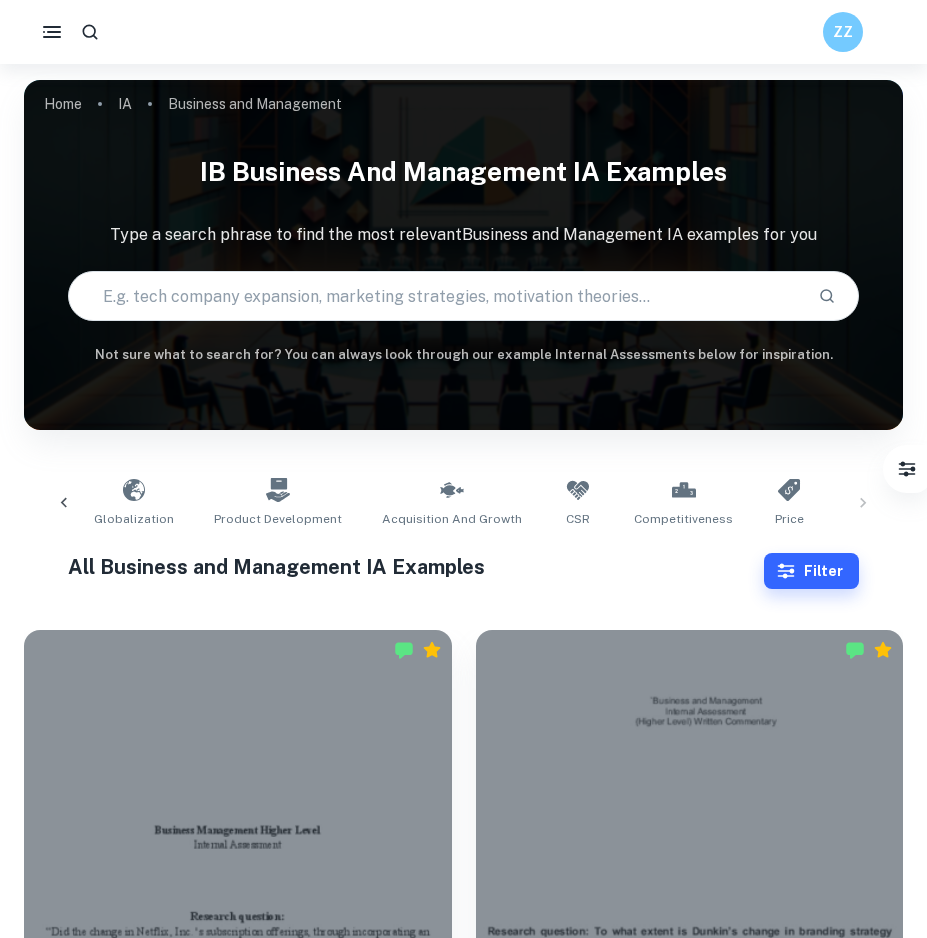 scroll, scrollTop: 0, scrollLeft: 2218, axis: horizontal 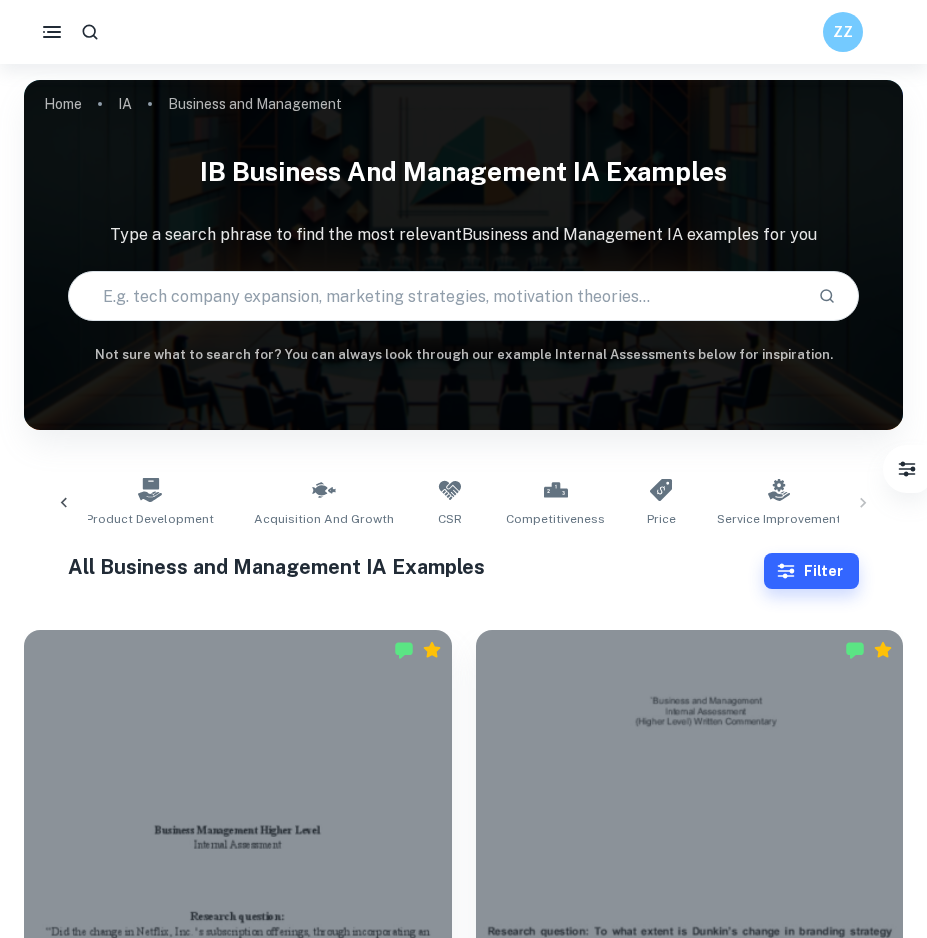 click on "Creativity Ethics Sustainability Change Market Penetration Brand Image Customer Satisfaction Advertising Sales Marketing E-commerce Corporate Profitability Human Resources Business Expansion Franchising Joint Ventures Stakeholder Conflicts Globalization Product Development Acquisition and Growth CSR Competitiveness Price Service Improvement Innovation" at bounding box center (463, 503) 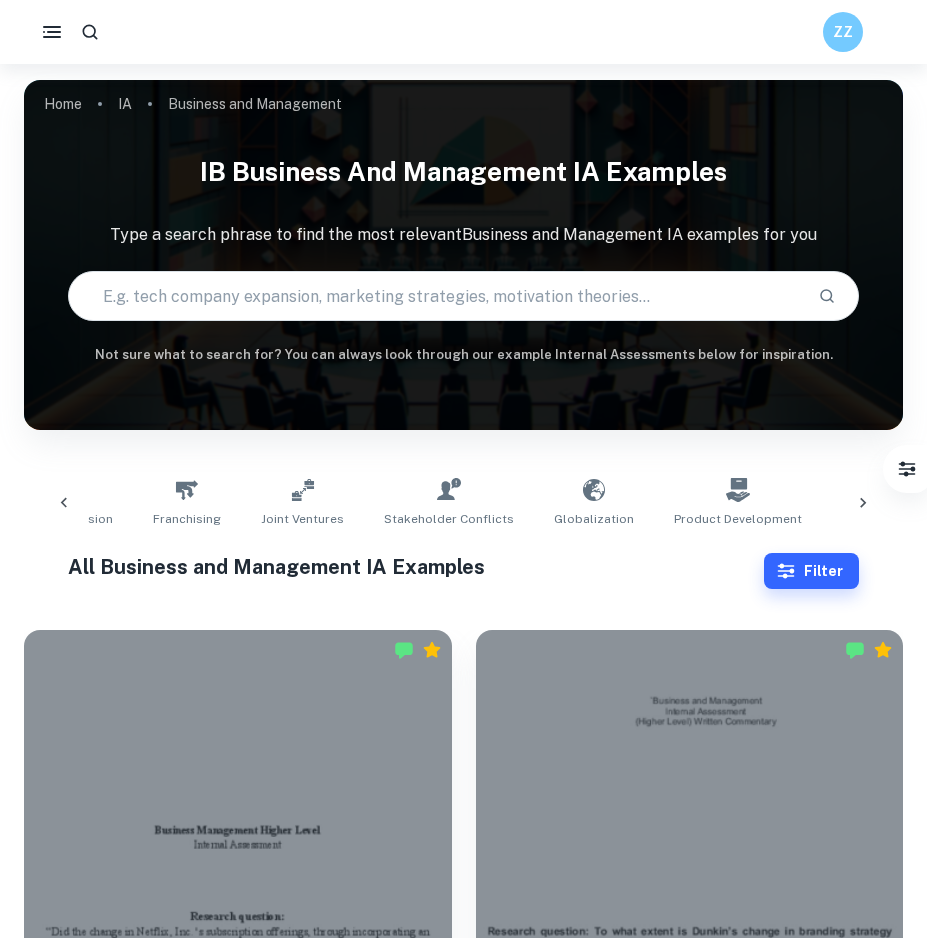 scroll, scrollTop: 0, scrollLeft: 1468, axis: horizontal 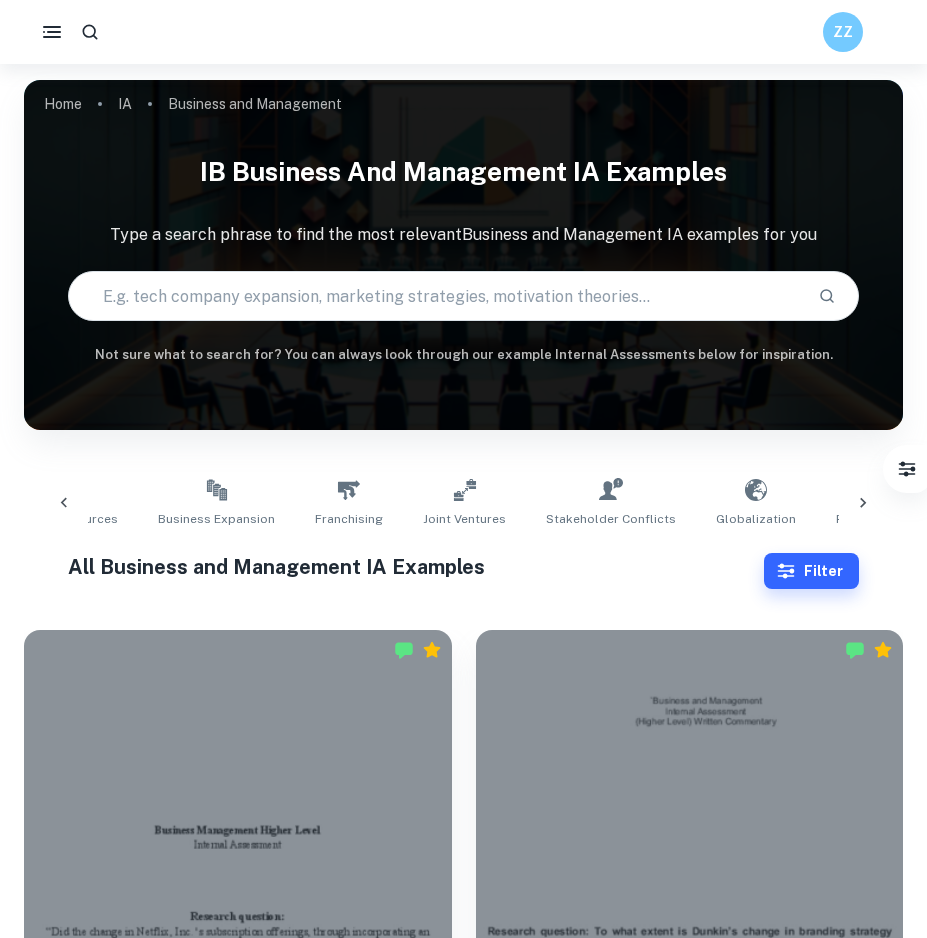 click 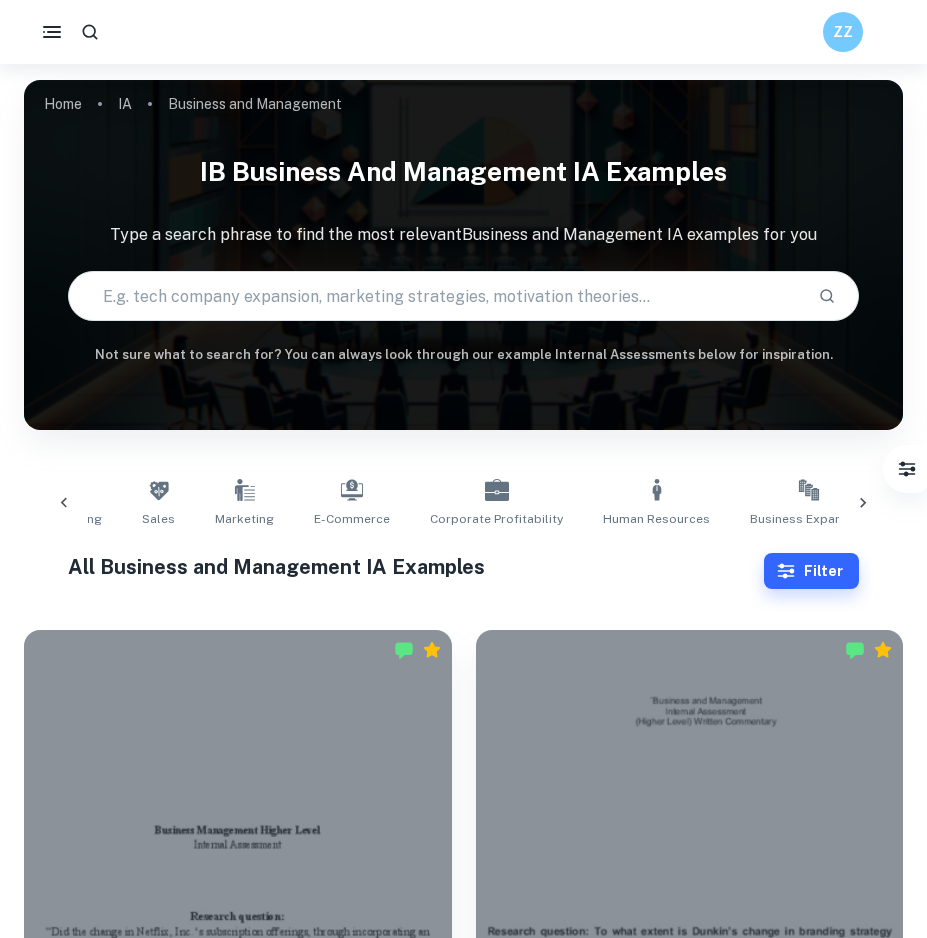 scroll, scrollTop: 0, scrollLeft: 718, axis: horizontal 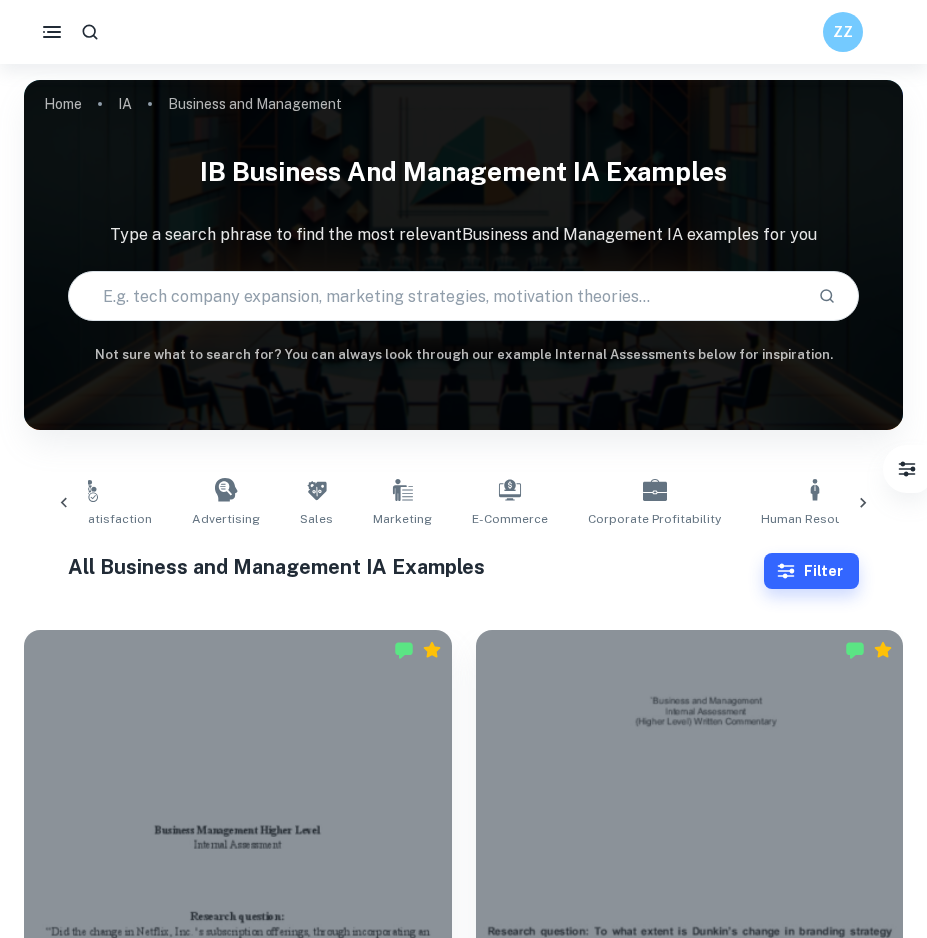 click 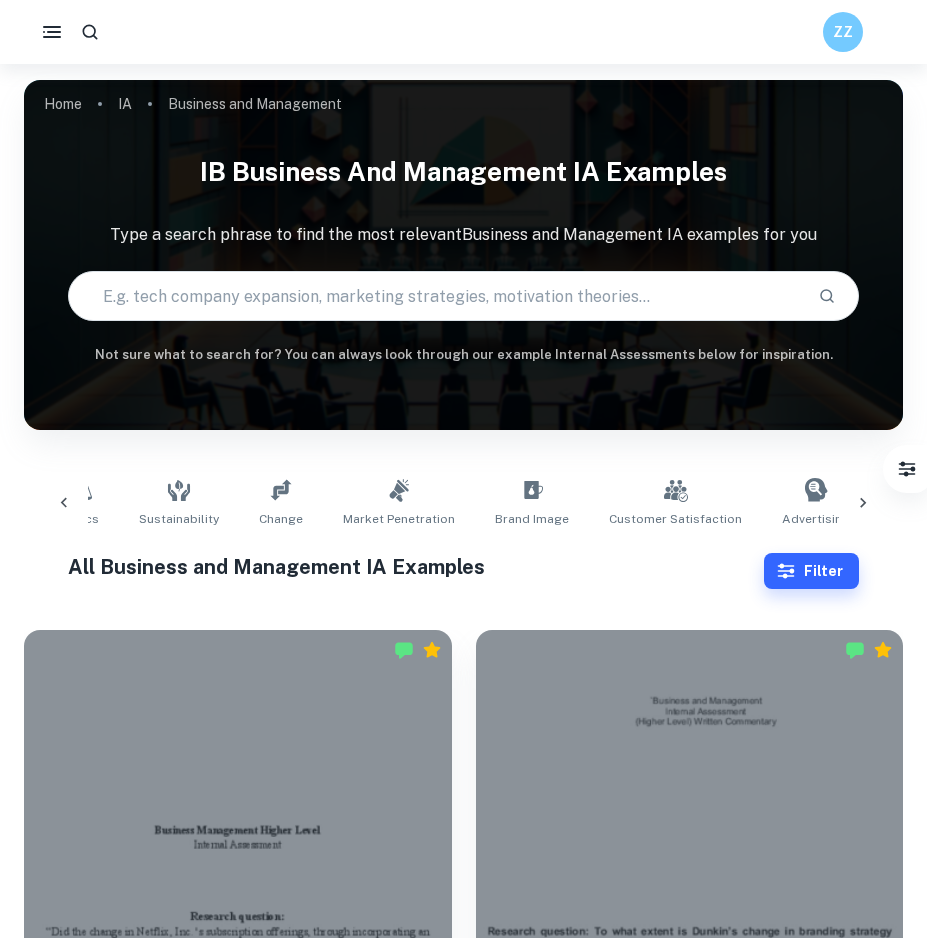 scroll, scrollTop: 0, scrollLeft: 0, axis: both 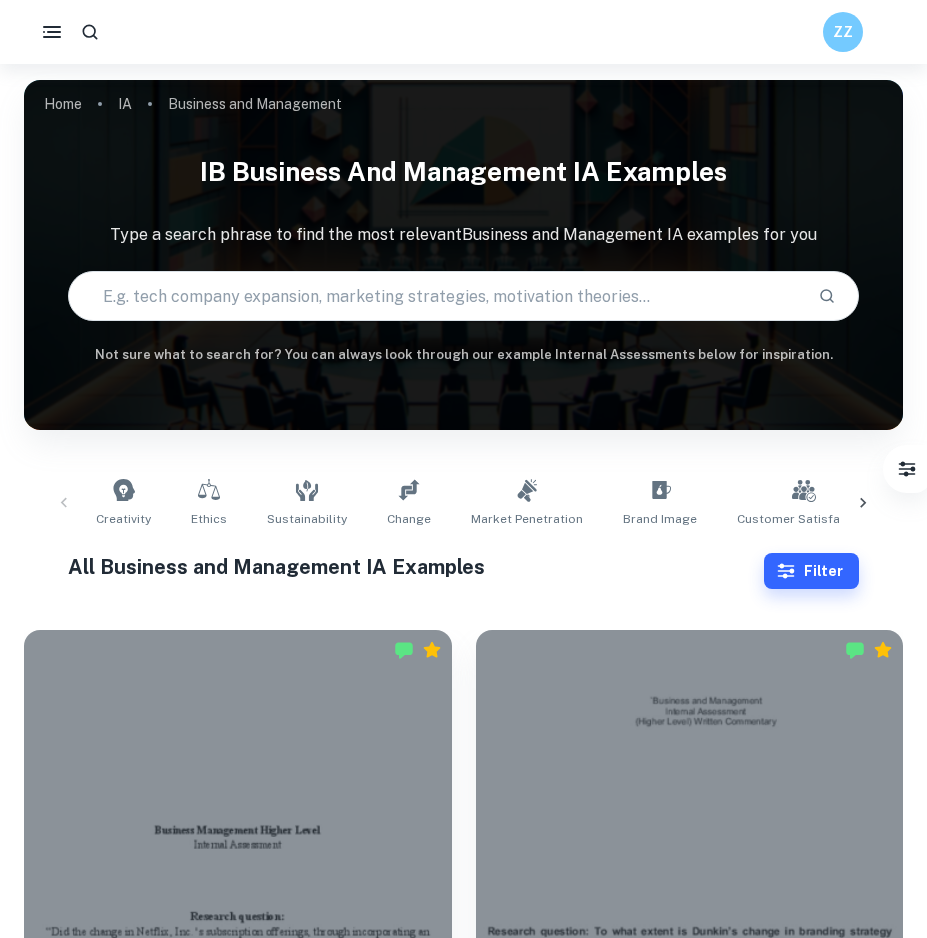 click on "Creativity Ethics Sustainability Change Market Penetration Brand Image Customer Satisfaction Advertising Sales Marketing E-commerce Corporate Profitability Human Resources Business Expansion Franchising Joint Ventures Stakeholder Conflicts Globalization Product Development Acquisition and Growth CSR Competitiveness Price Service Improvement Innovation" at bounding box center (463, 503) 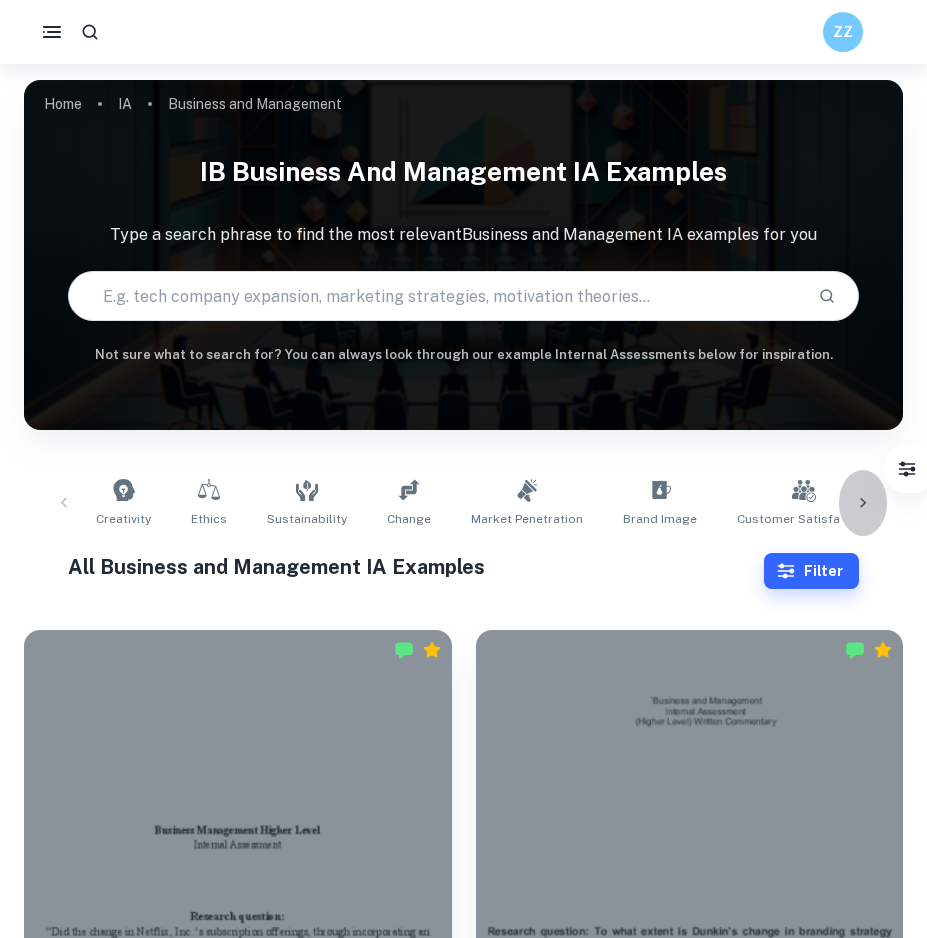 click 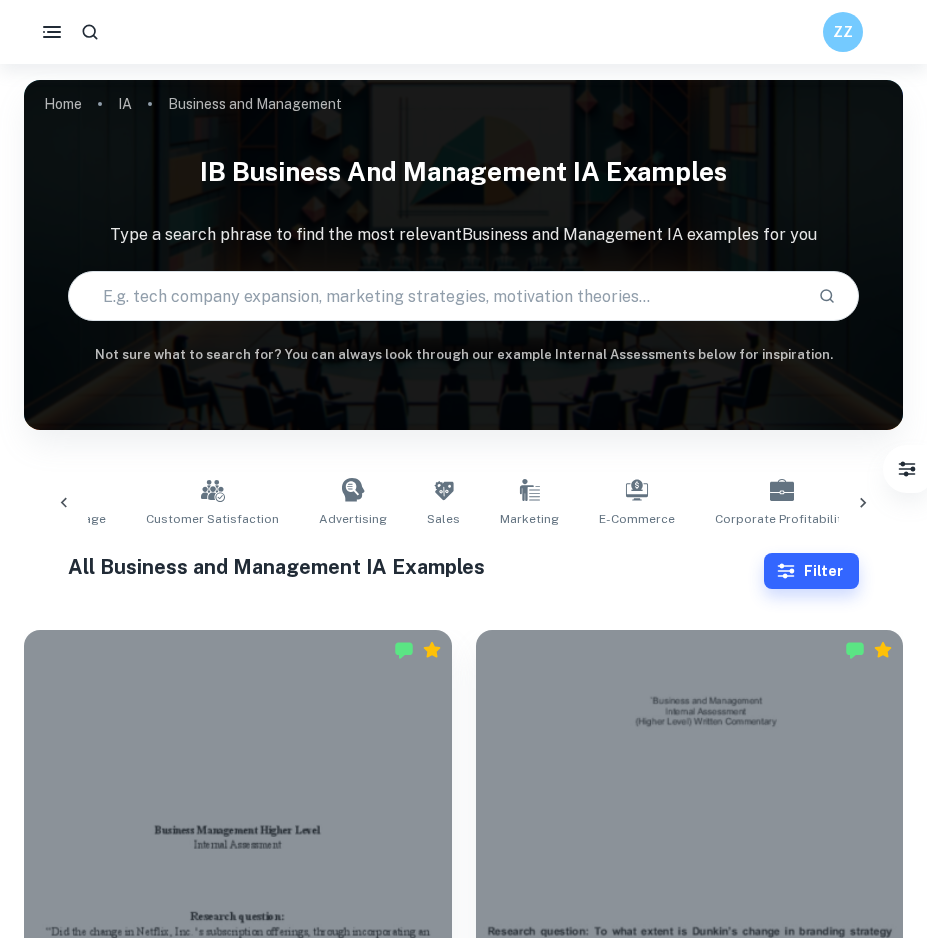 scroll, scrollTop: 0, scrollLeft: 750, axis: horizontal 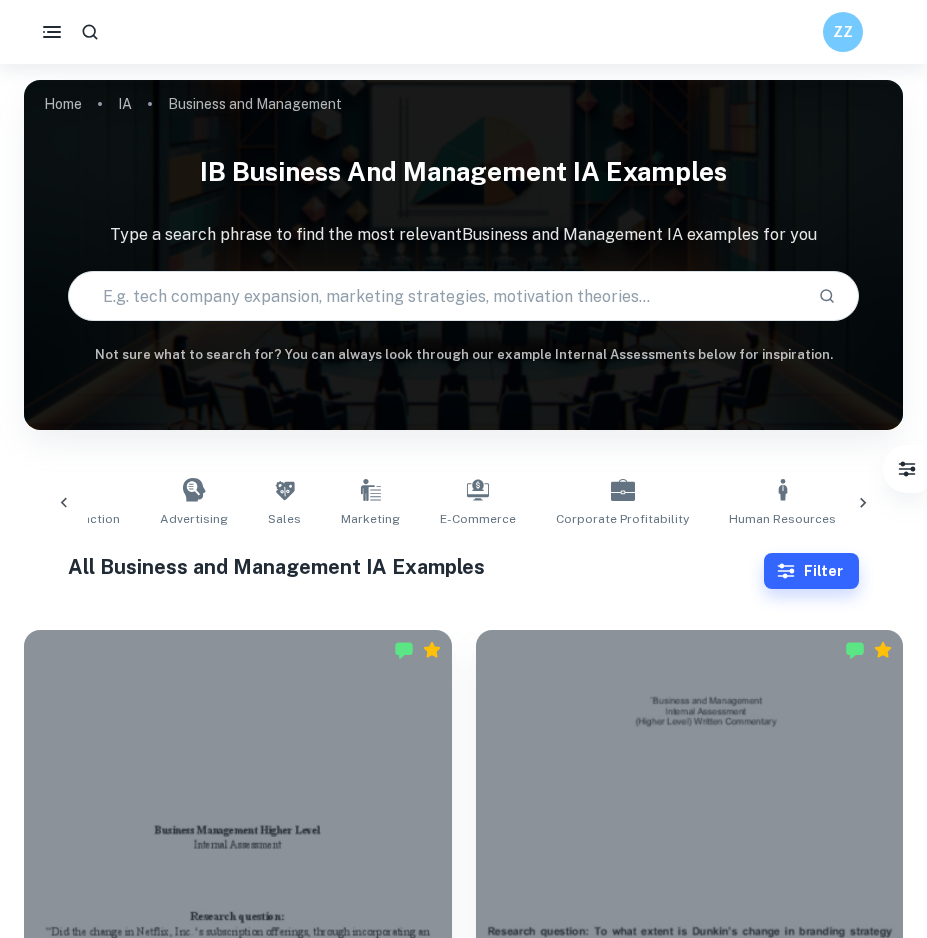 click 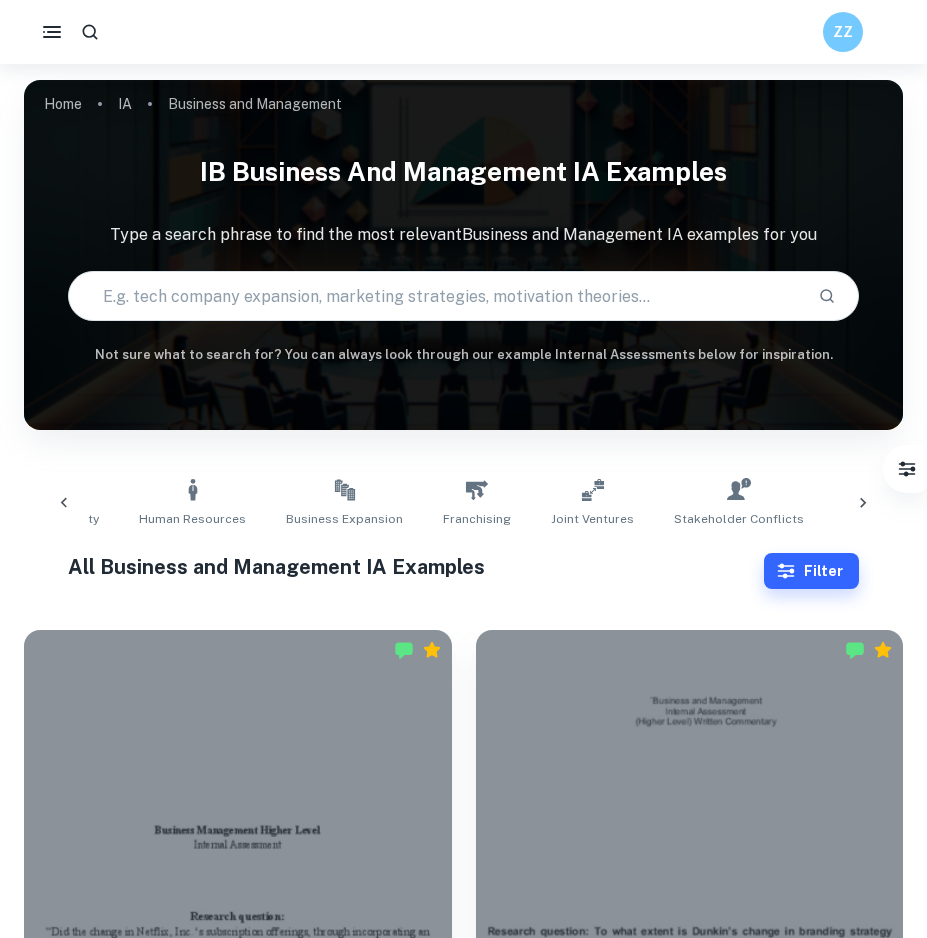 scroll, scrollTop: 0, scrollLeft: 1500, axis: horizontal 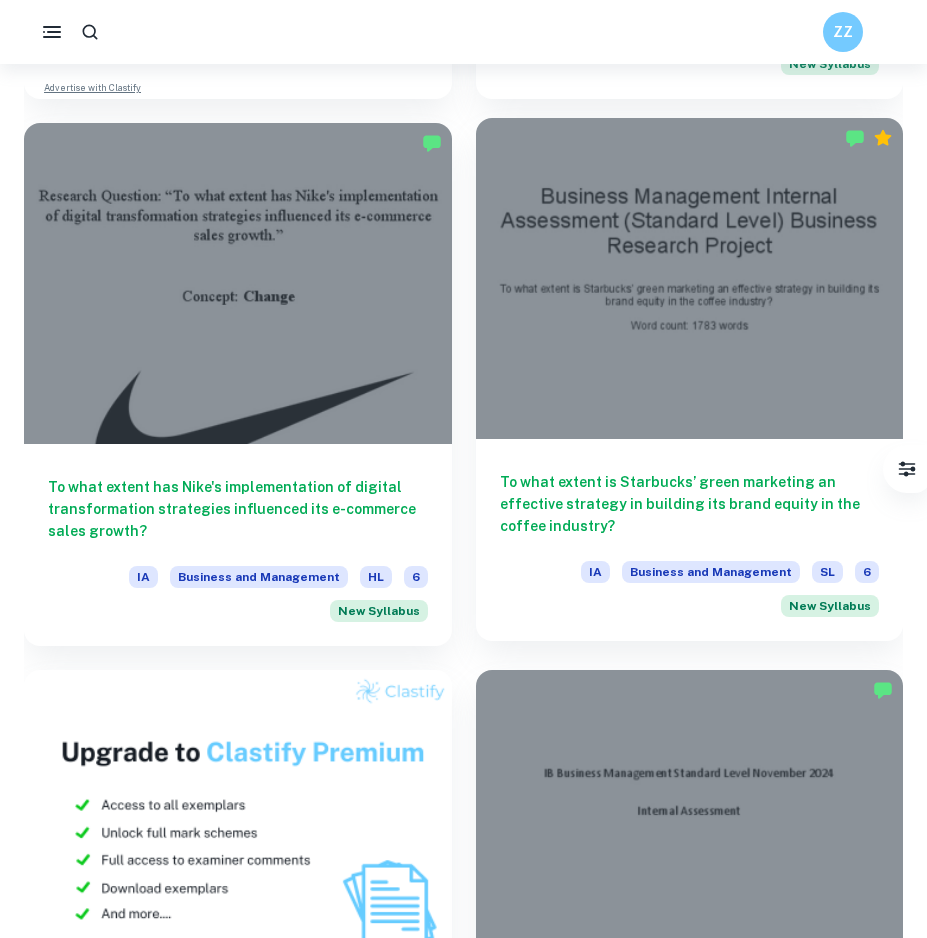 click on "To what extent is Starbucks’ green marketing an effective strategy in building its brand equity in the coffee industry?" at bounding box center [690, 504] 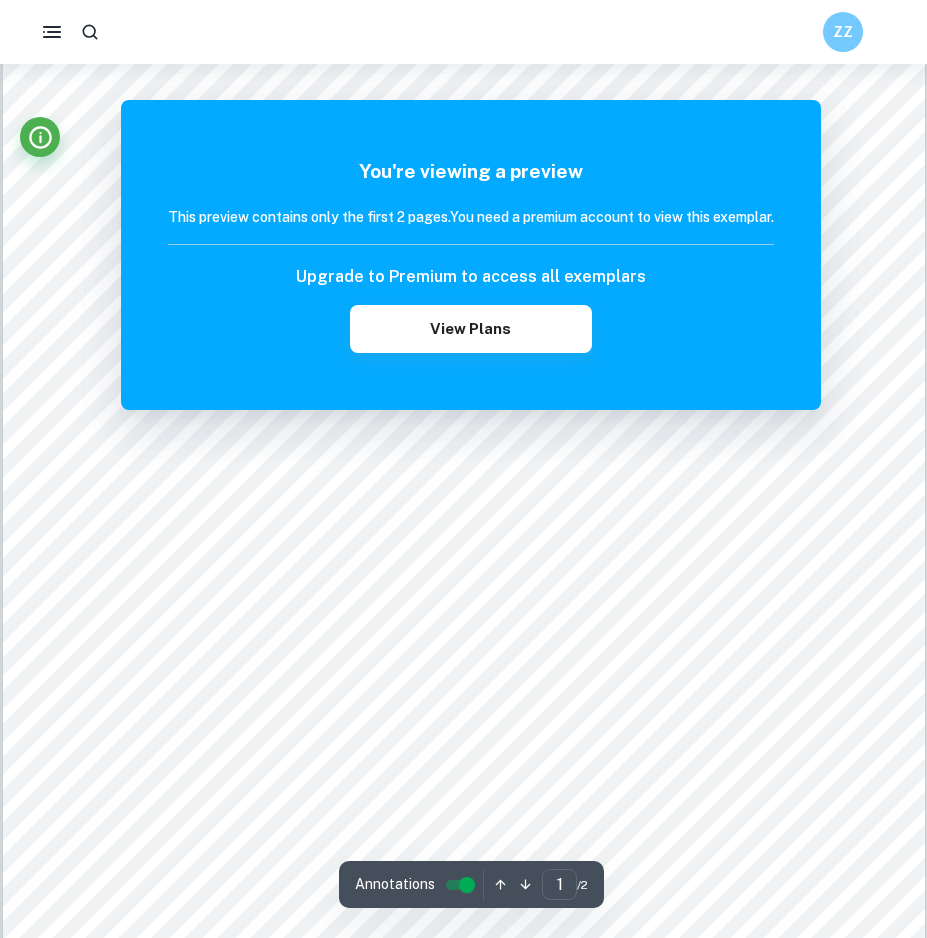 scroll, scrollTop: 100, scrollLeft: 0, axis: vertical 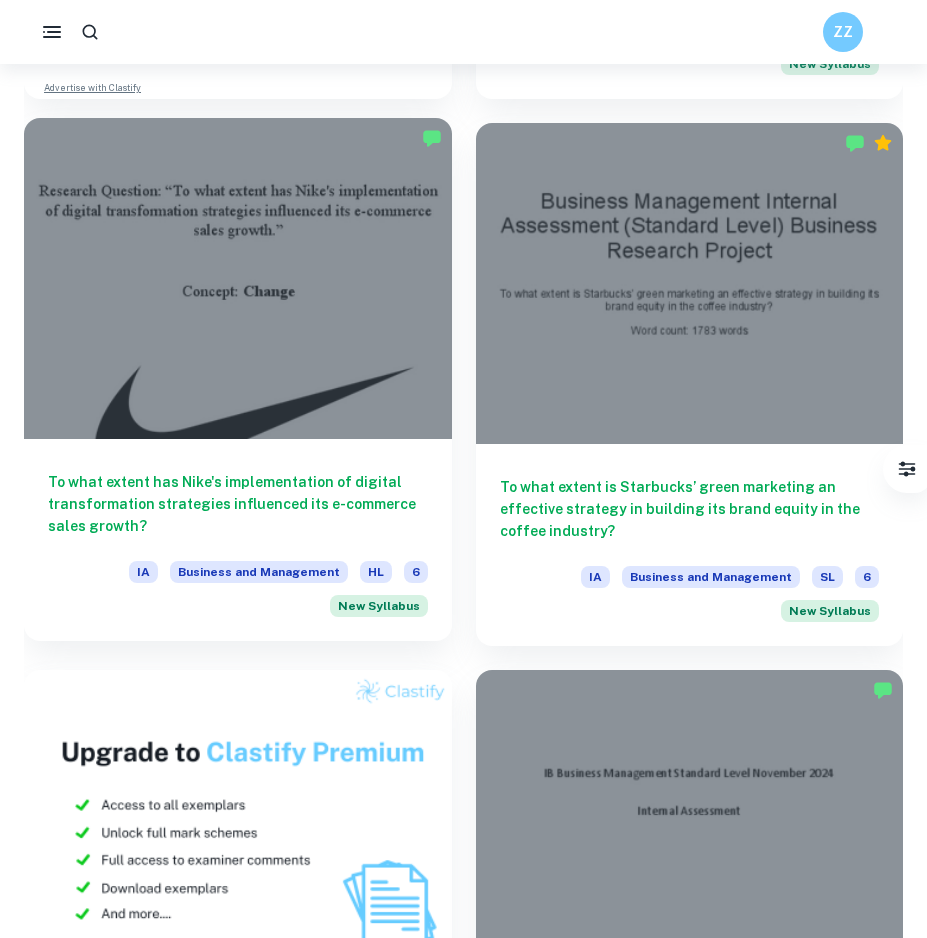 click on "To what extent has Nike's implementation of digital transformation strategies influenced its e-commerce sales growth?" at bounding box center [238, 504] 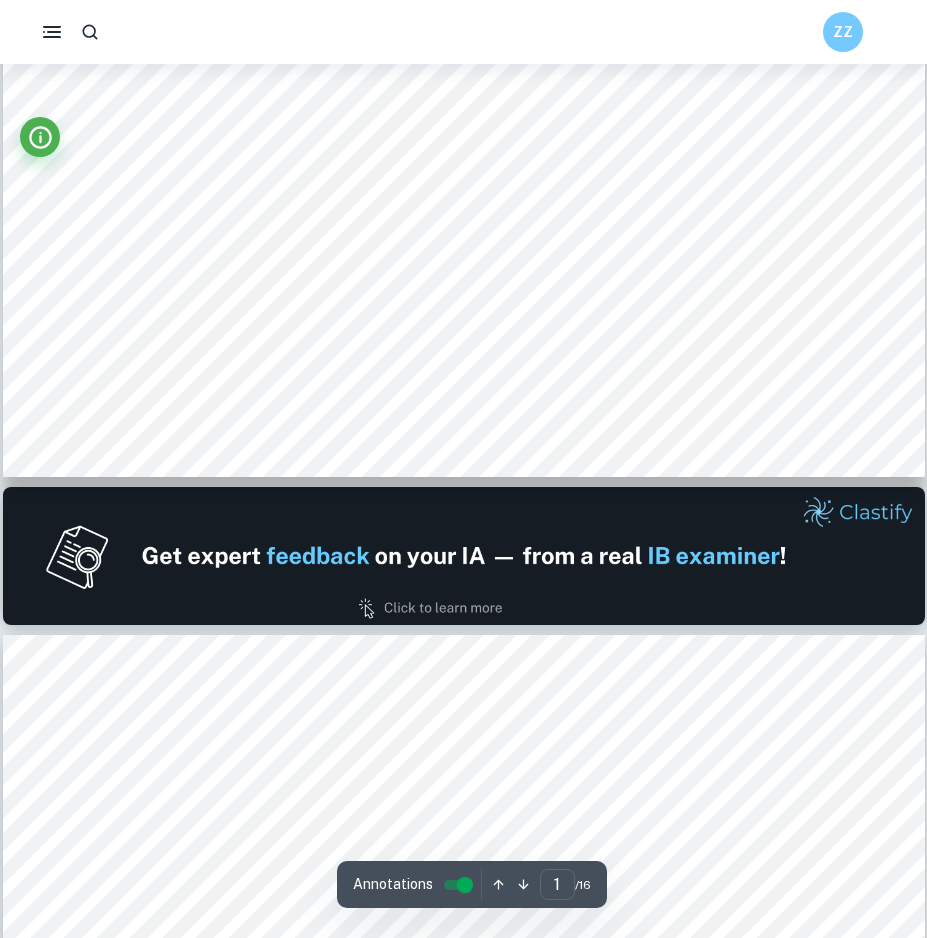 type on "2" 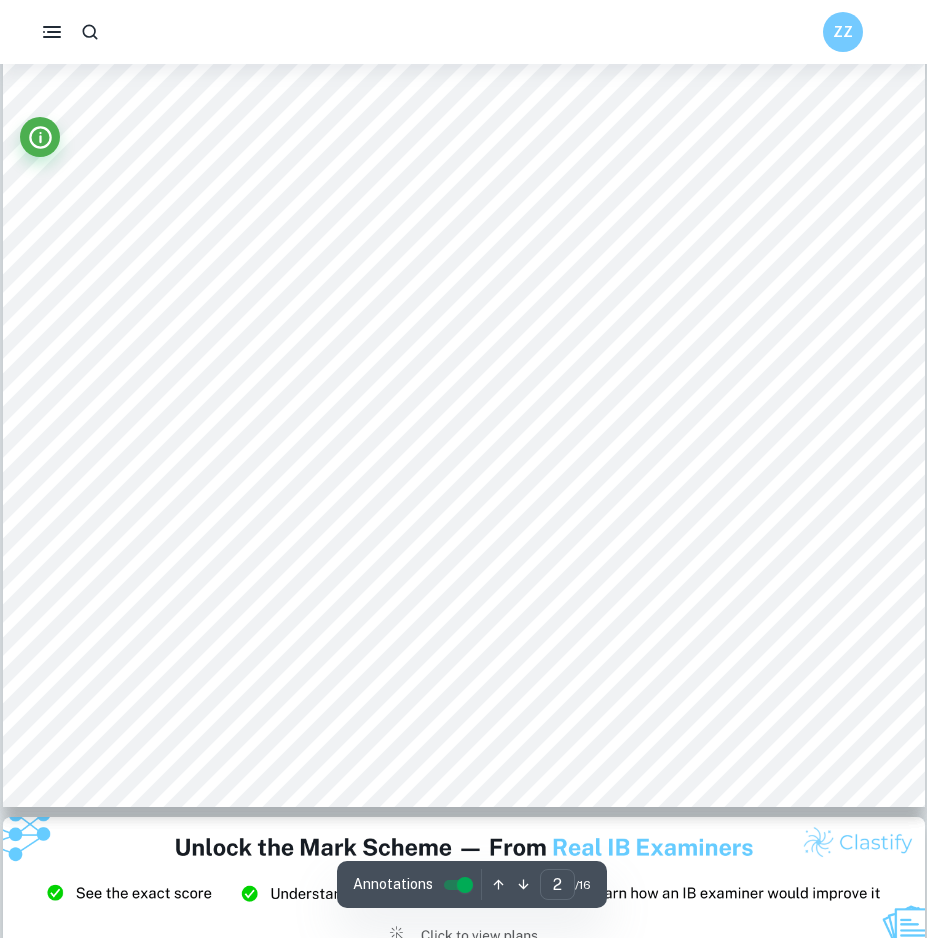 scroll, scrollTop: 2100, scrollLeft: 0, axis: vertical 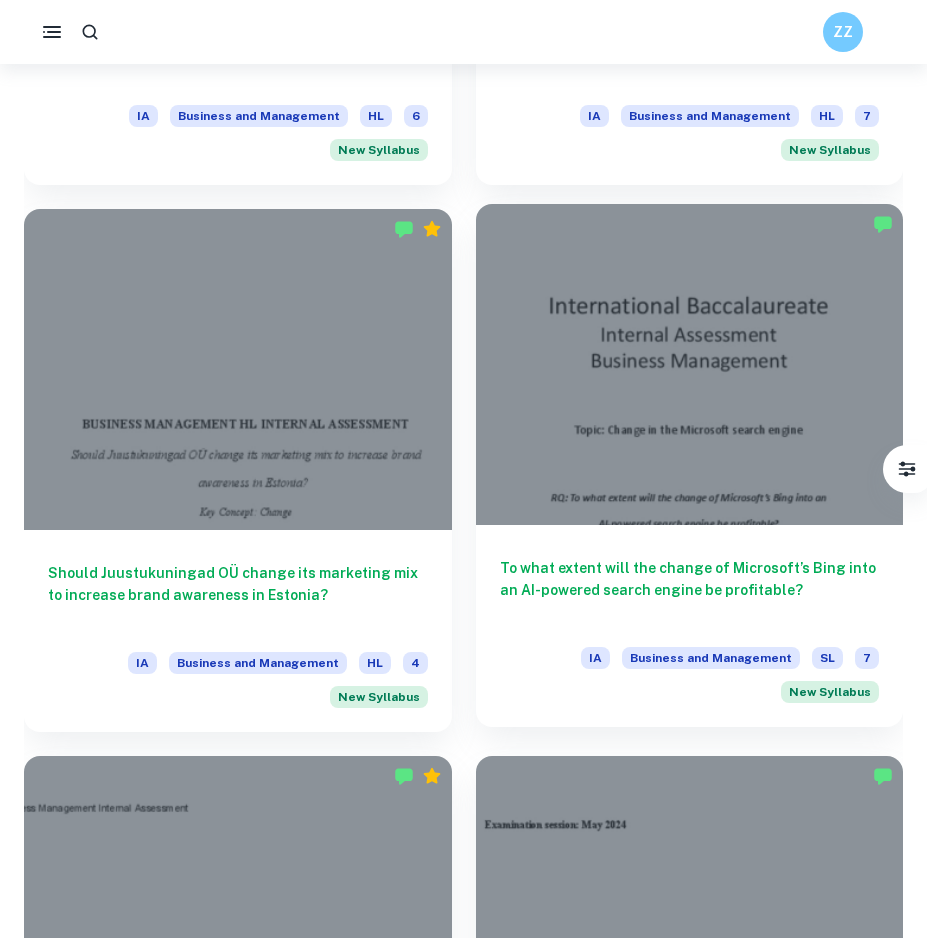 click on "To what extent will the change of Microsoft’s Bing into an AI-powered search engine be profitable?" at bounding box center (690, 590) 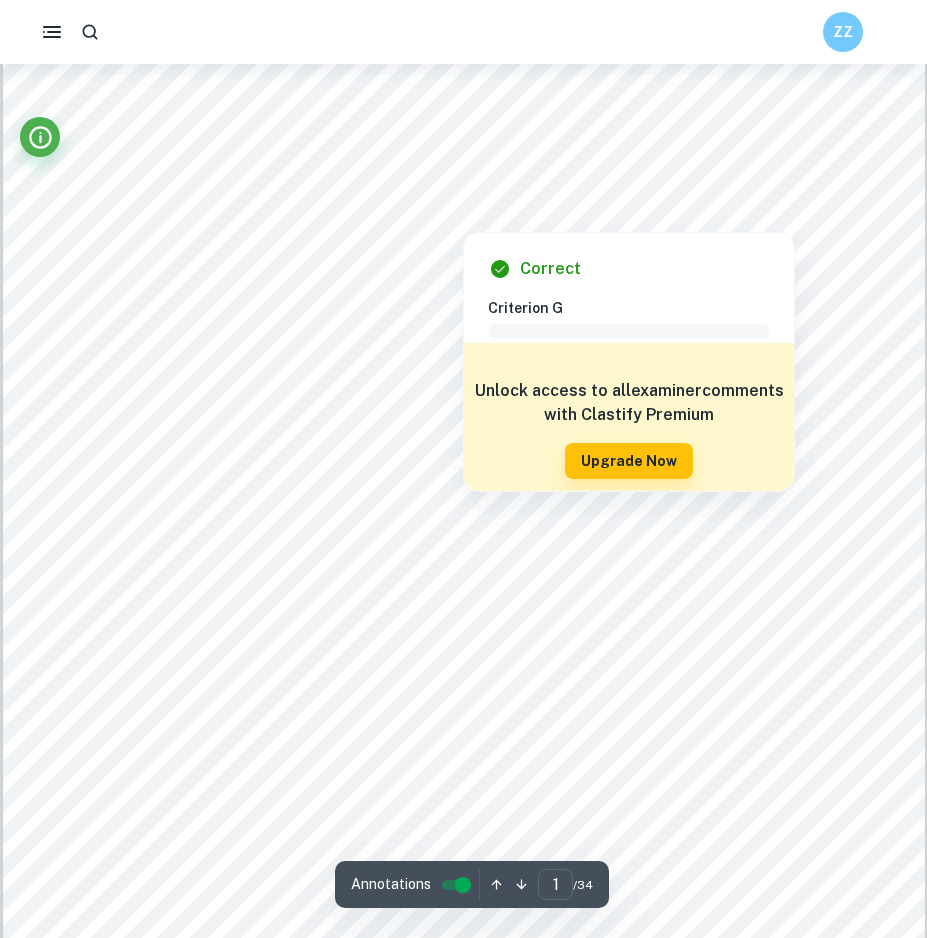 scroll, scrollTop: 500, scrollLeft: 0, axis: vertical 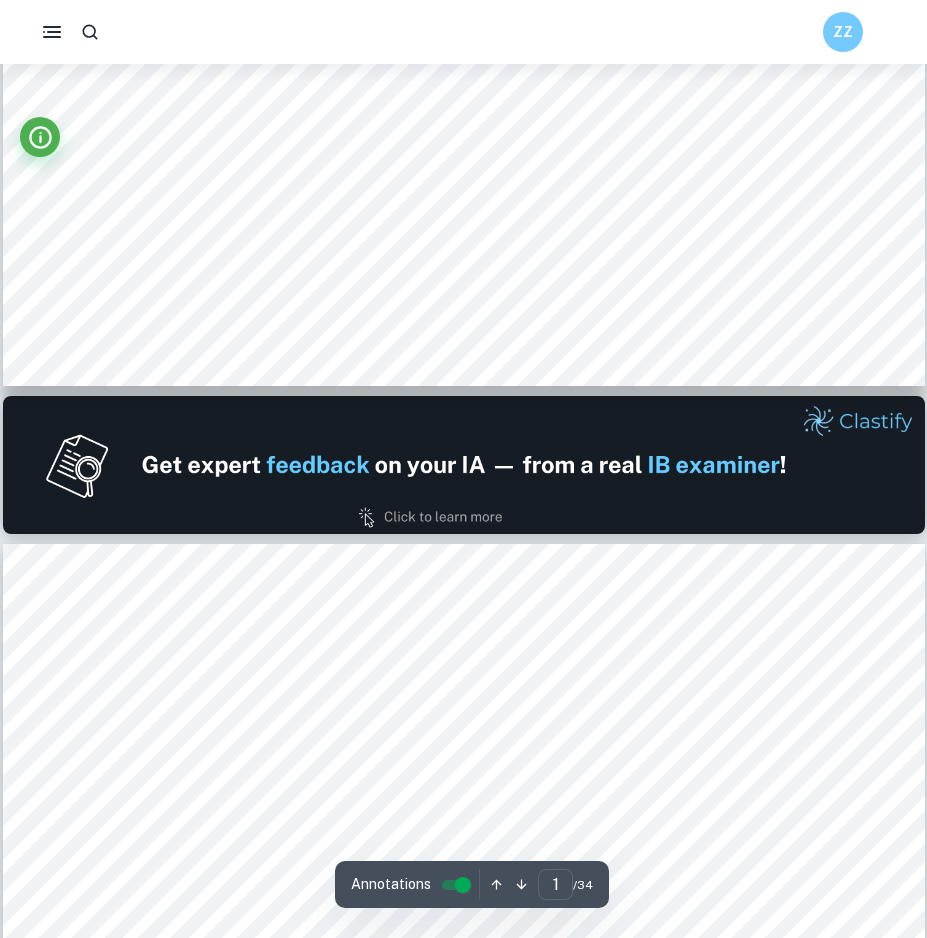 type on "2" 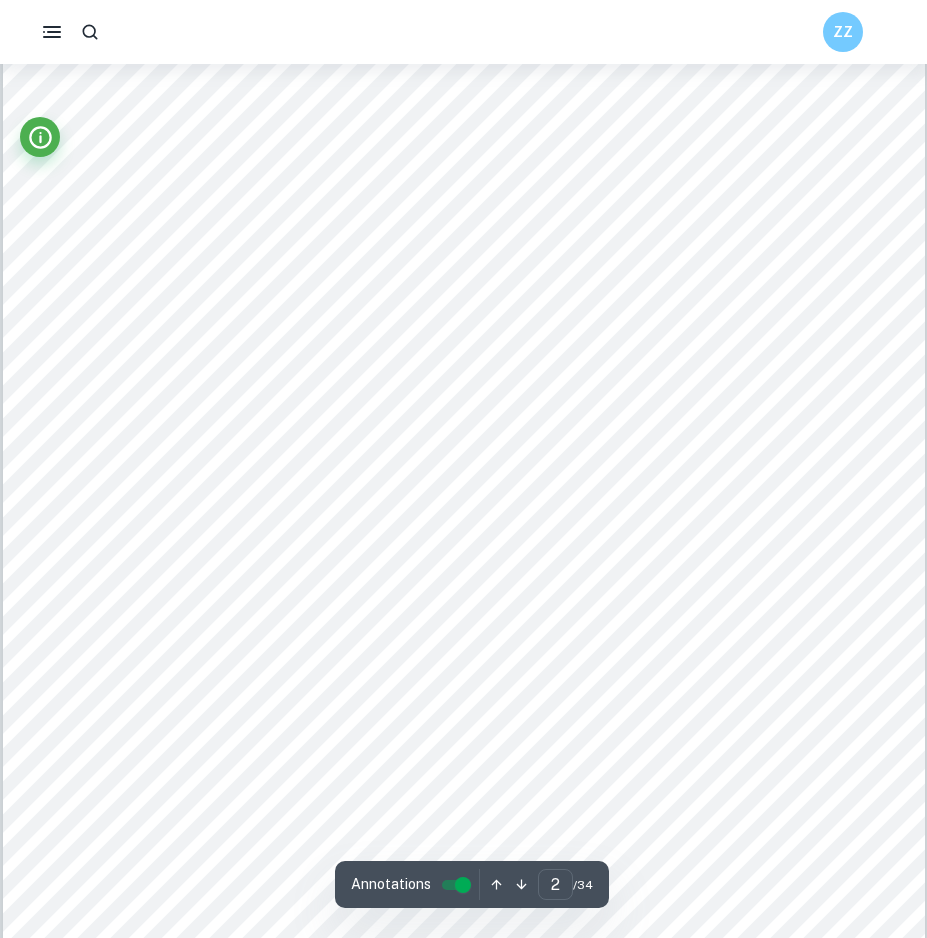 scroll, scrollTop: 1600, scrollLeft: 0, axis: vertical 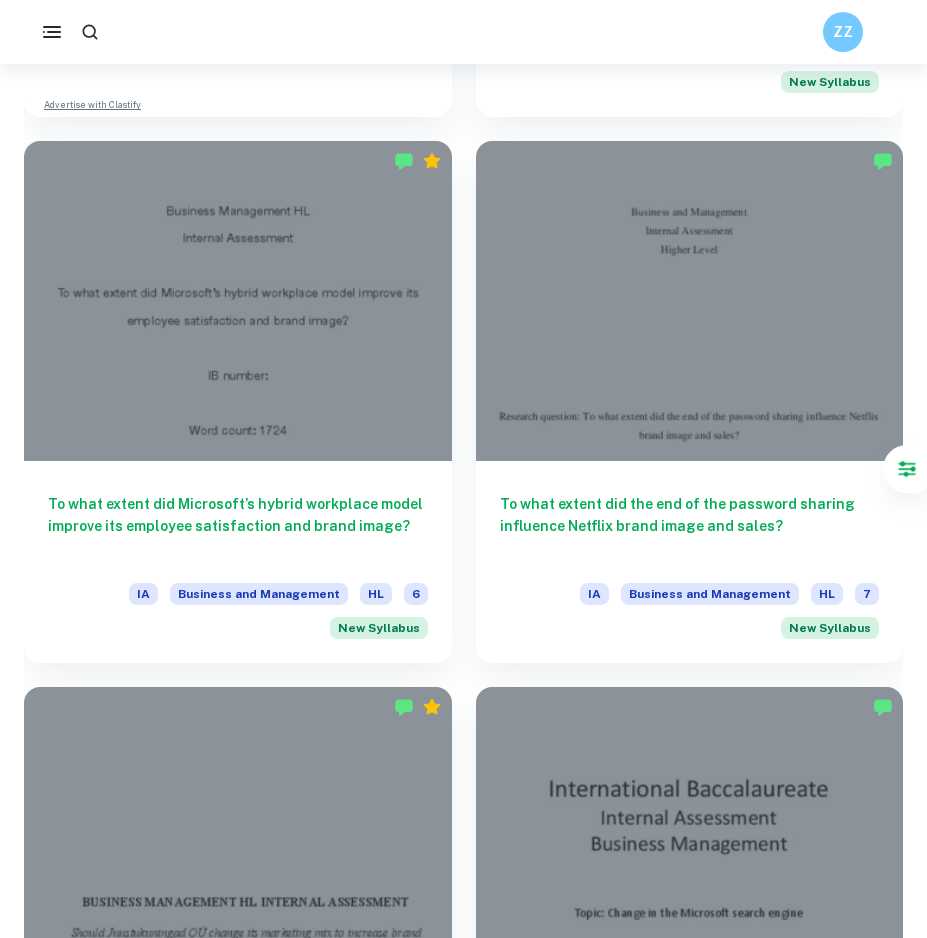 click at bounding box center [907, 469] 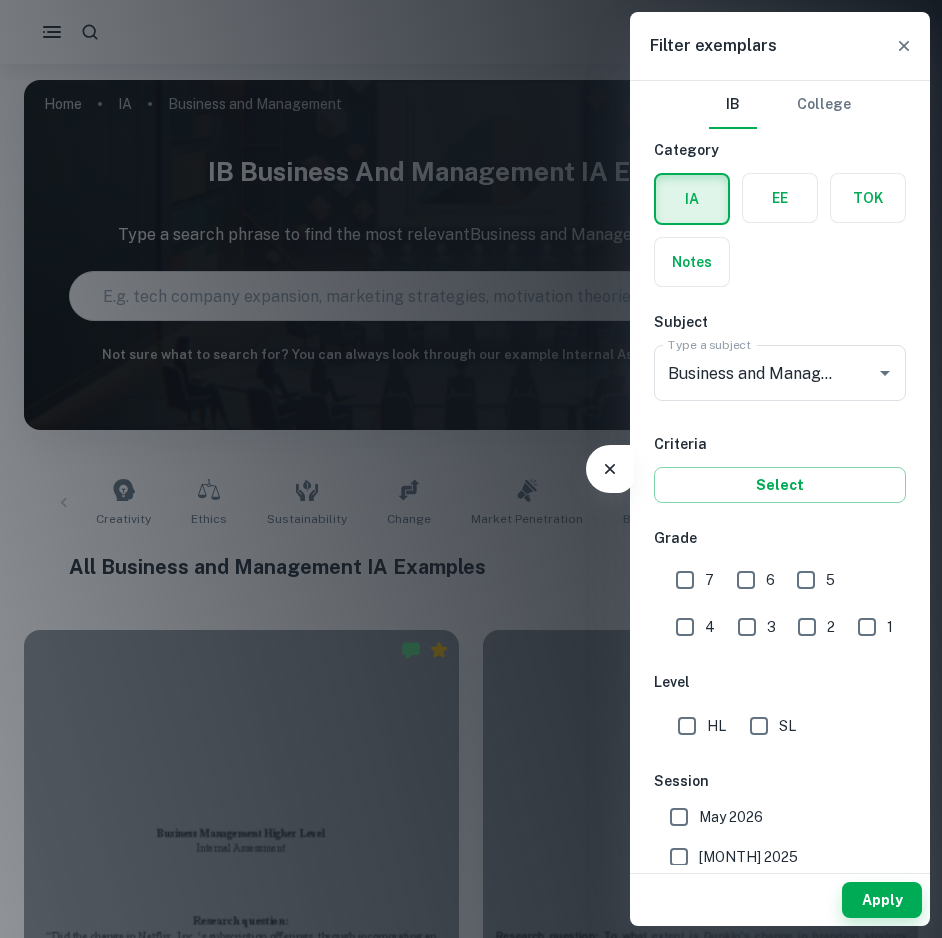 click on "SL" at bounding box center (759, 726) 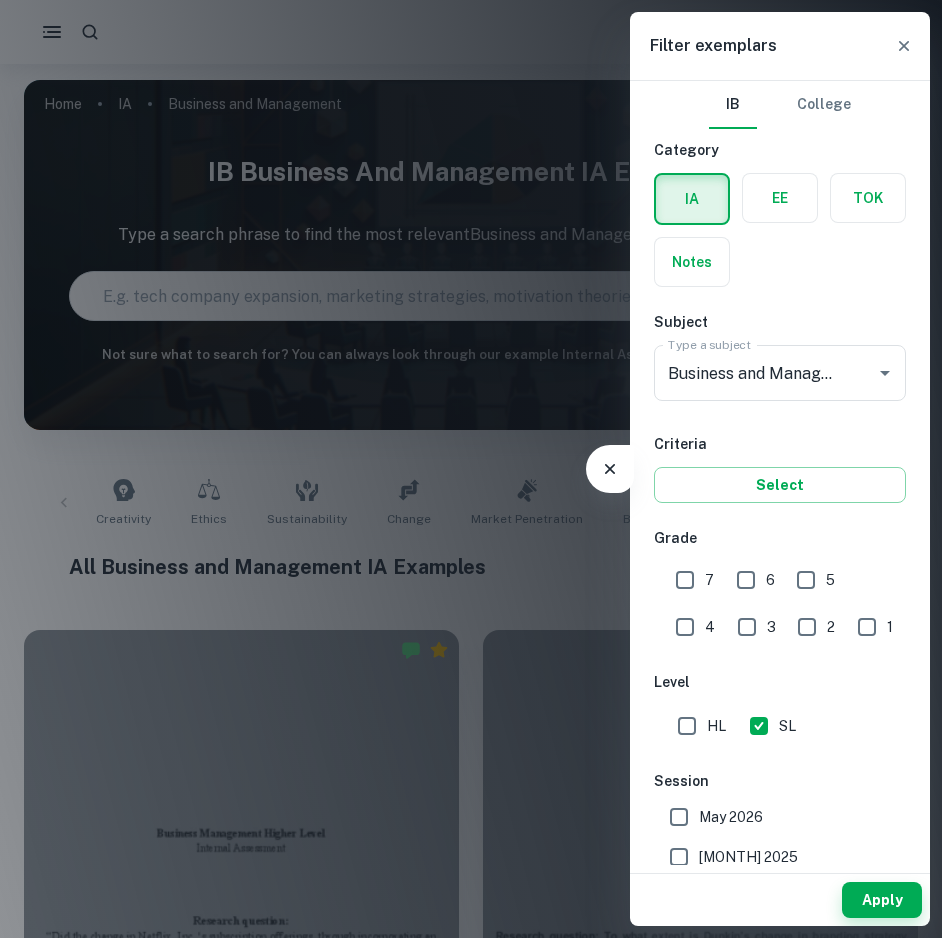 drag, startPoint x: 900, startPoint y: 896, endPoint x: 902, endPoint y: 866, distance: 30.066593 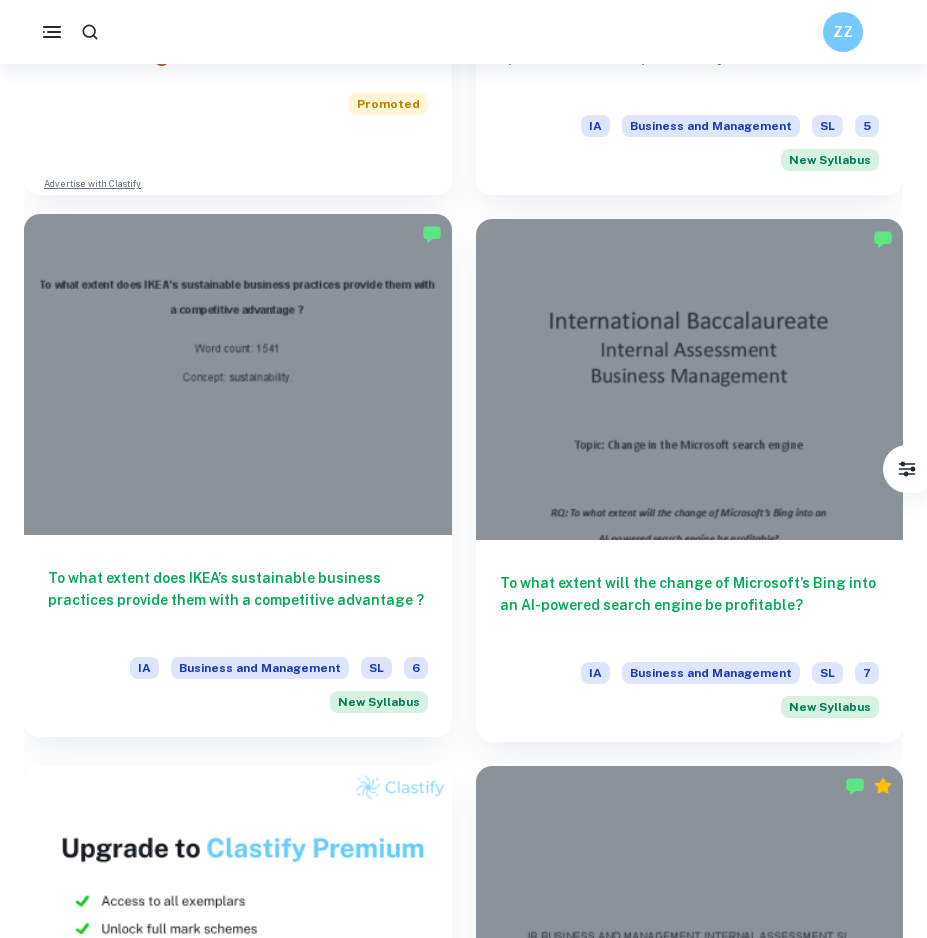 scroll, scrollTop: 1600, scrollLeft: 0, axis: vertical 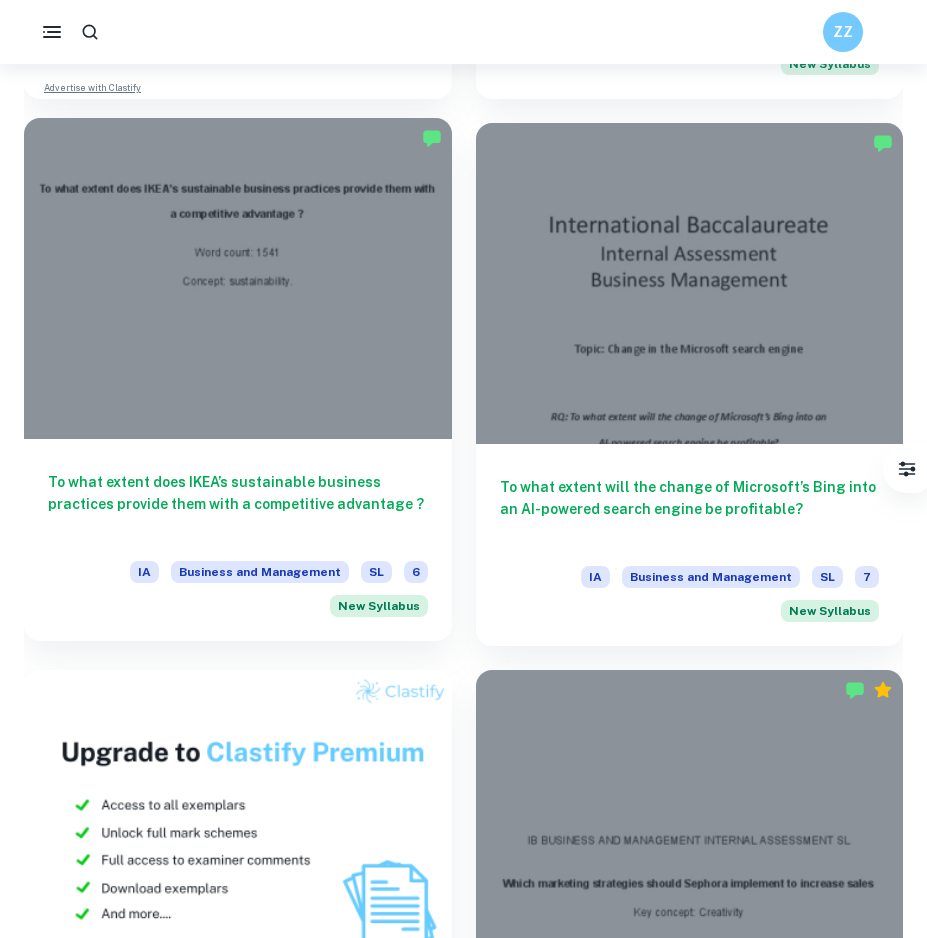 click at bounding box center [238, 278] 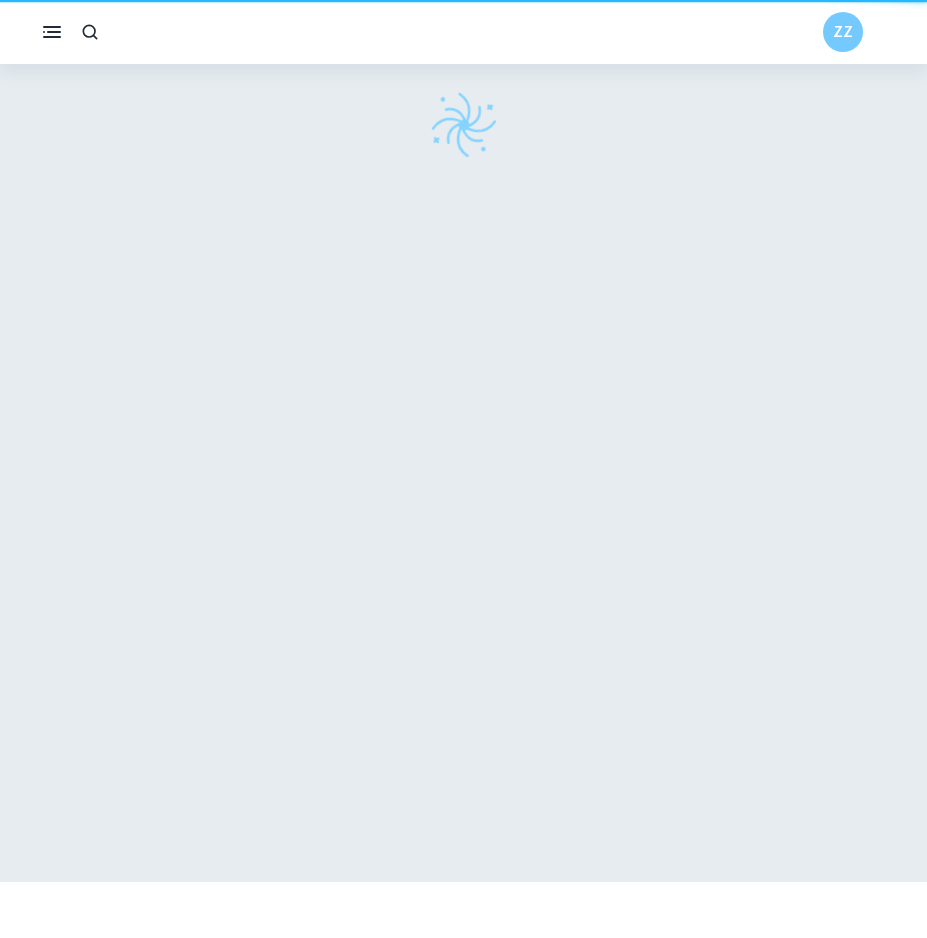 scroll, scrollTop: 0, scrollLeft: 0, axis: both 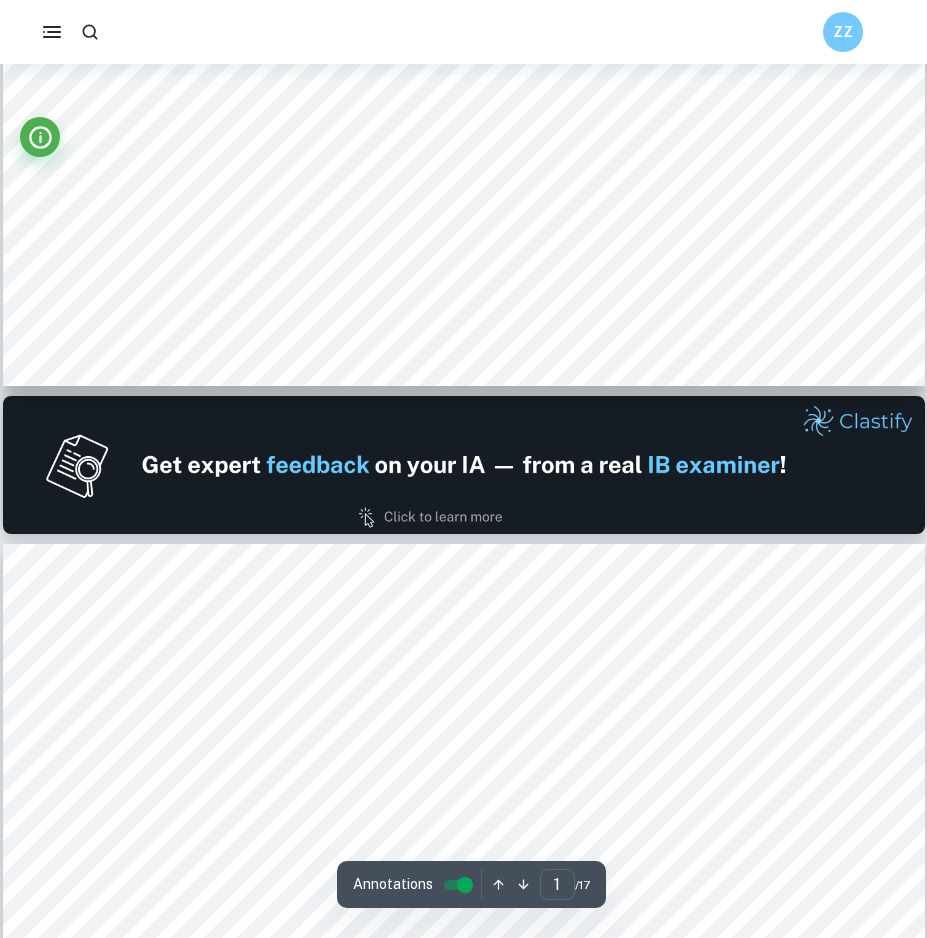 type on "2" 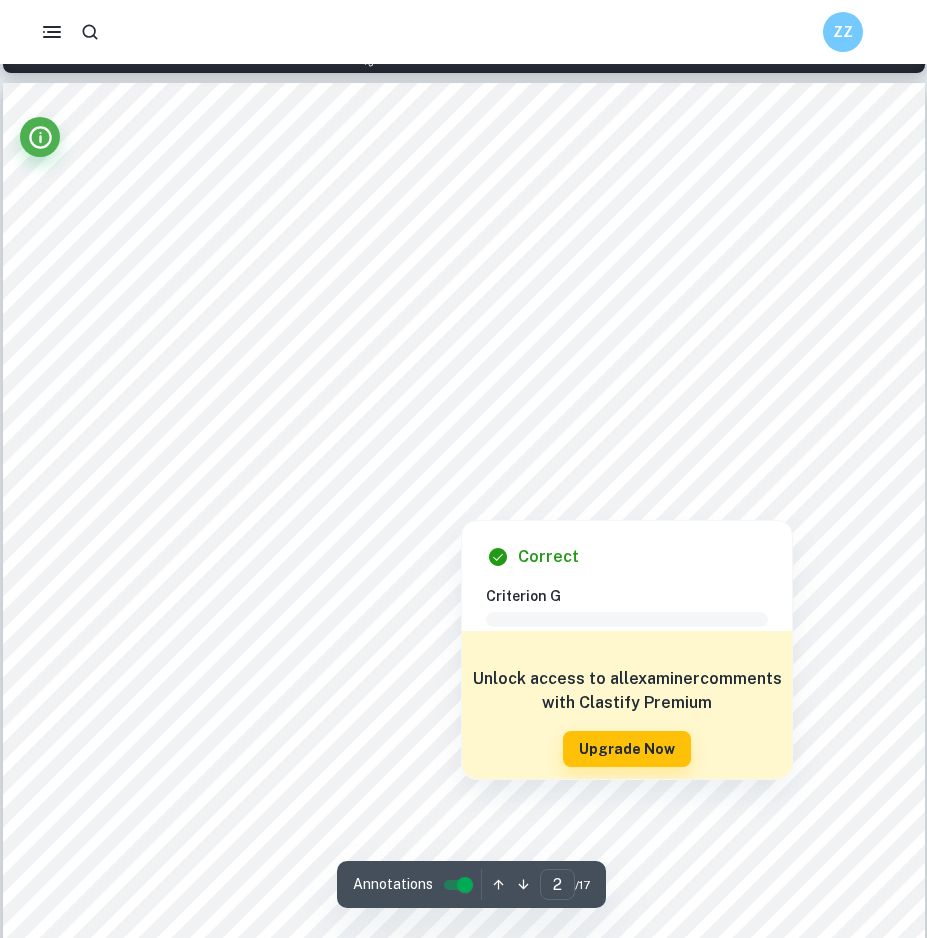 scroll, scrollTop: 1400, scrollLeft: 0, axis: vertical 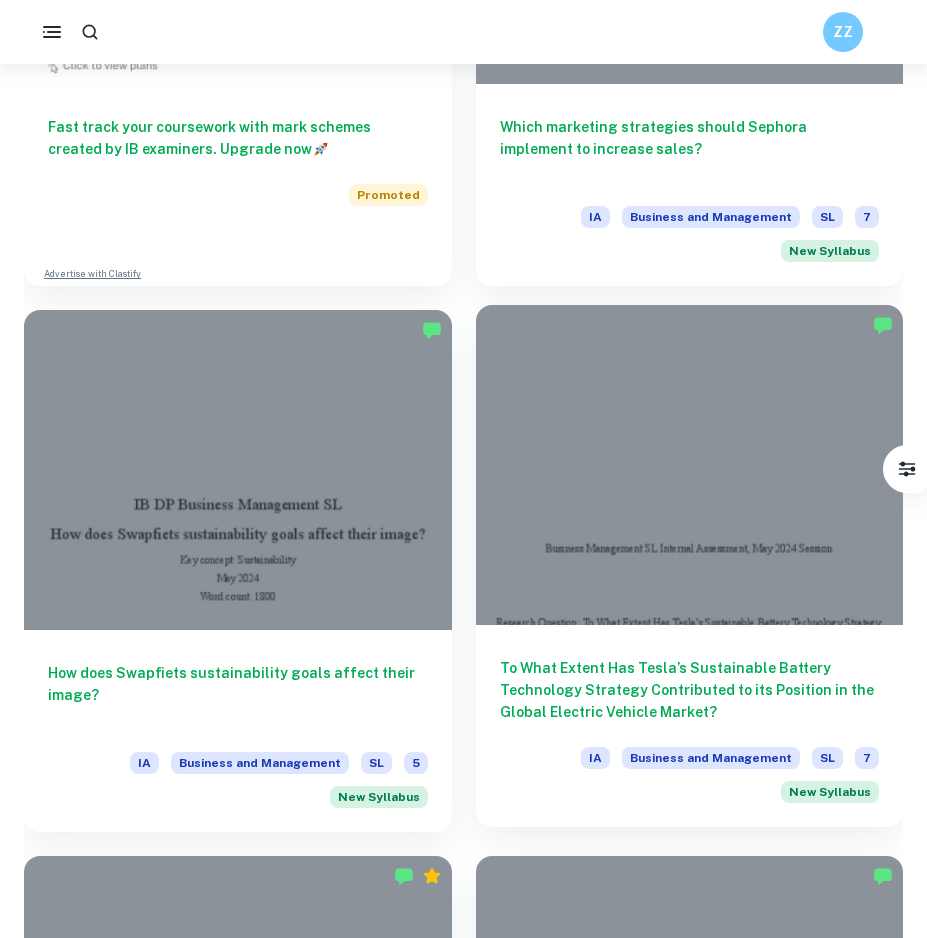 click on "To What Extent Has Tesla’s Sustainable Battery Technology Strategy Contributed to its Position in the Global Electric Vehicle Market?" at bounding box center [690, 690] 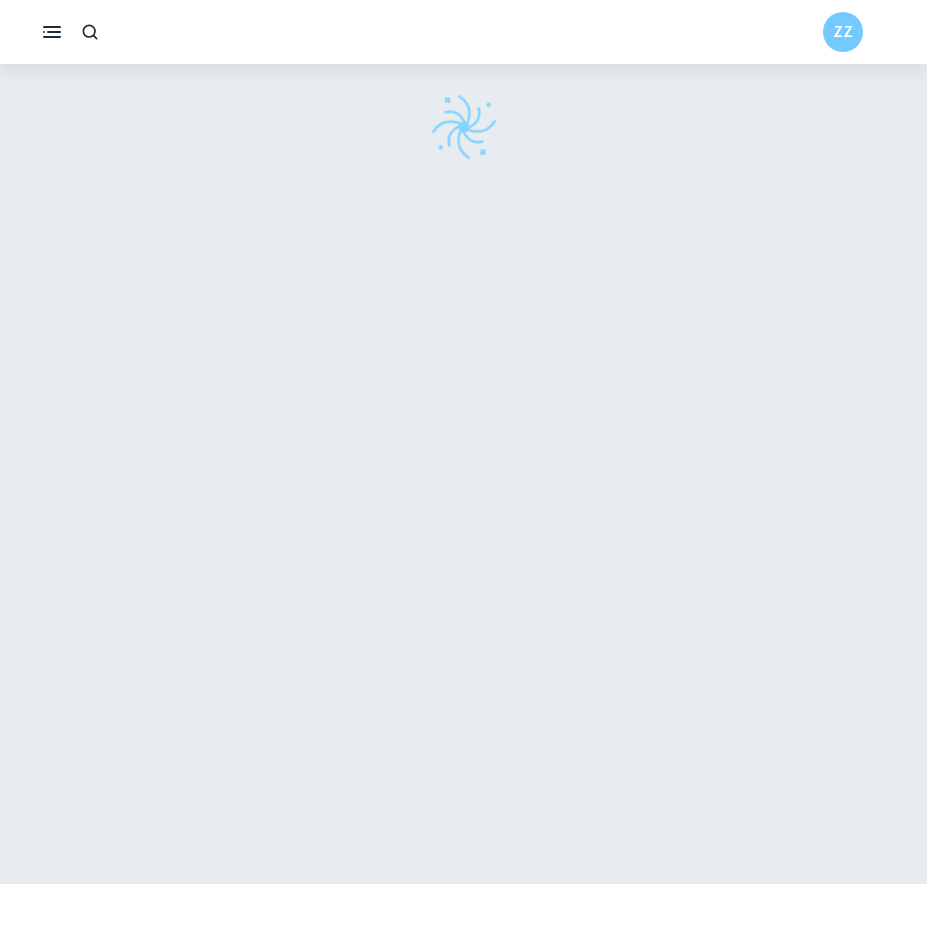 scroll, scrollTop: 64, scrollLeft: 0, axis: vertical 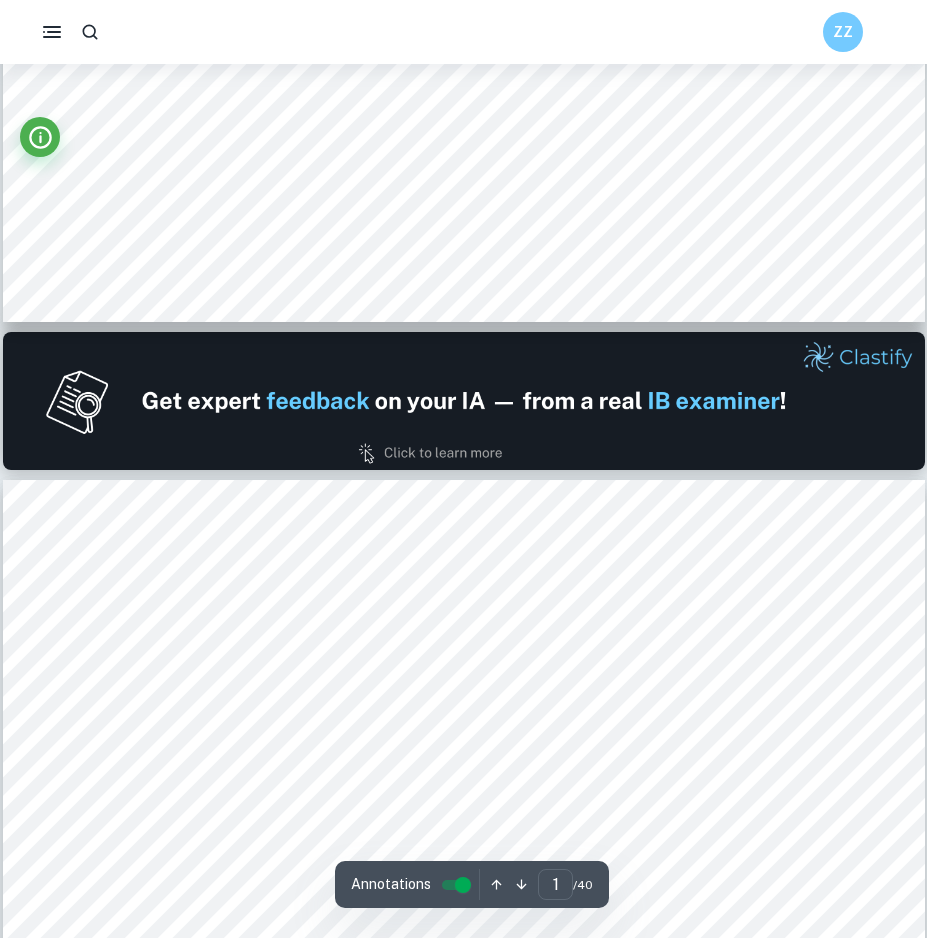 type on "2" 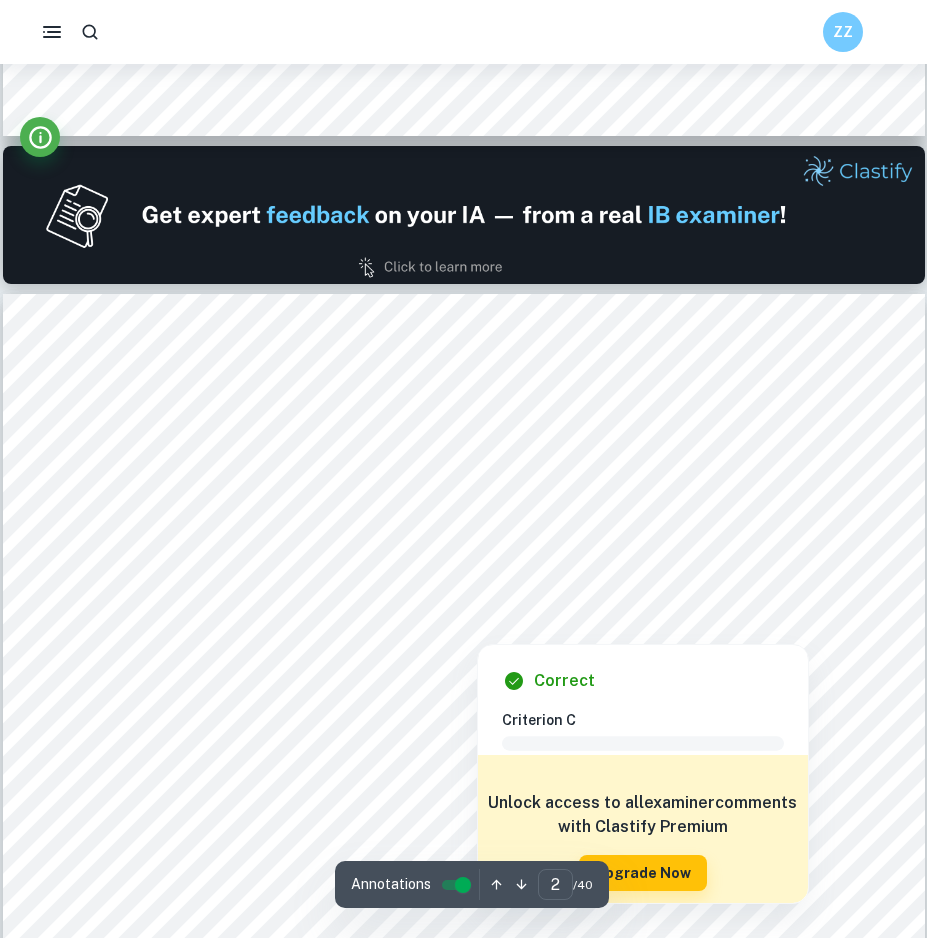 scroll, scrollTop: 1264, scrollLeft: 0, axis: vertical 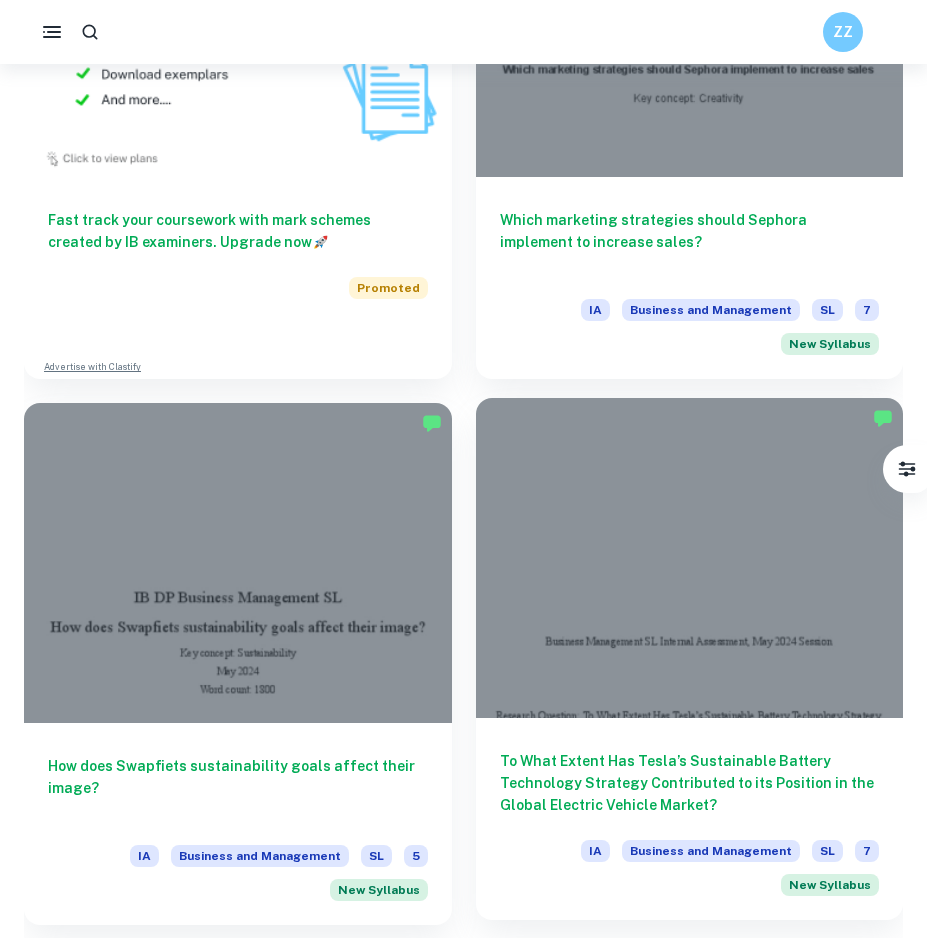 click on "To What Extent Has Tesla’s Sustainable Battery Technology Strategy Contributed to its Position in the Global Electric Vehicle Market?" at bounding box center (690, 783) 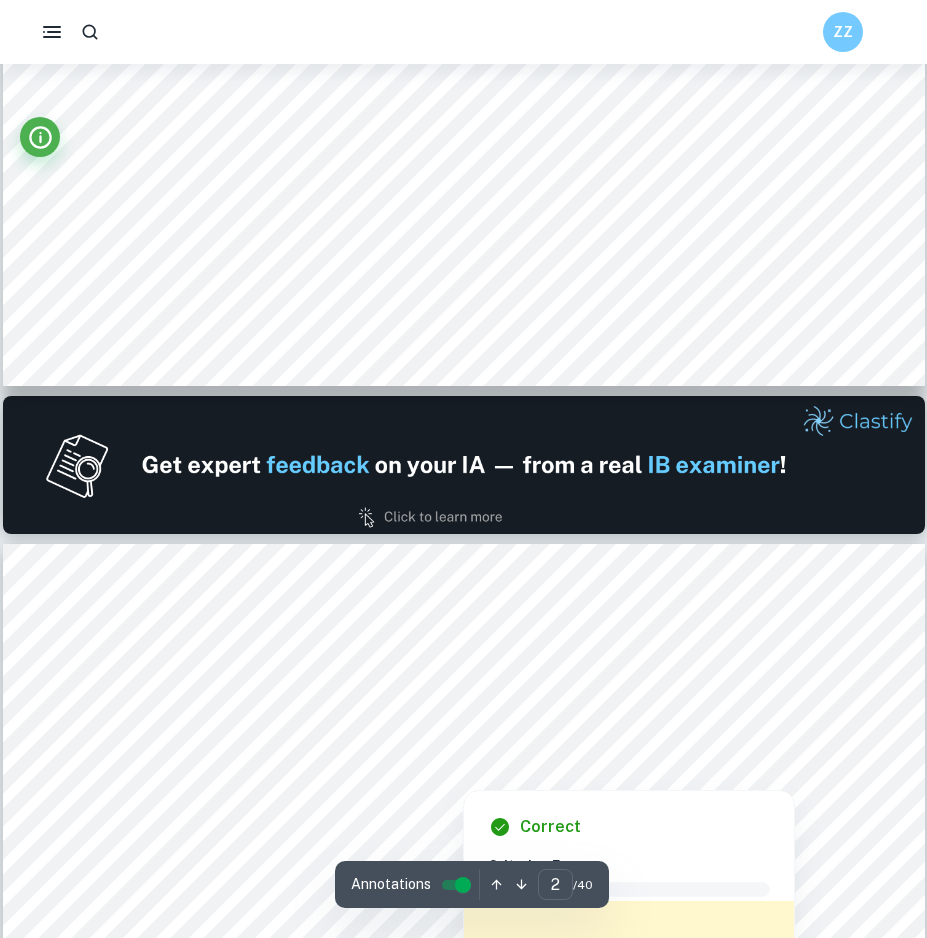 type on "2" 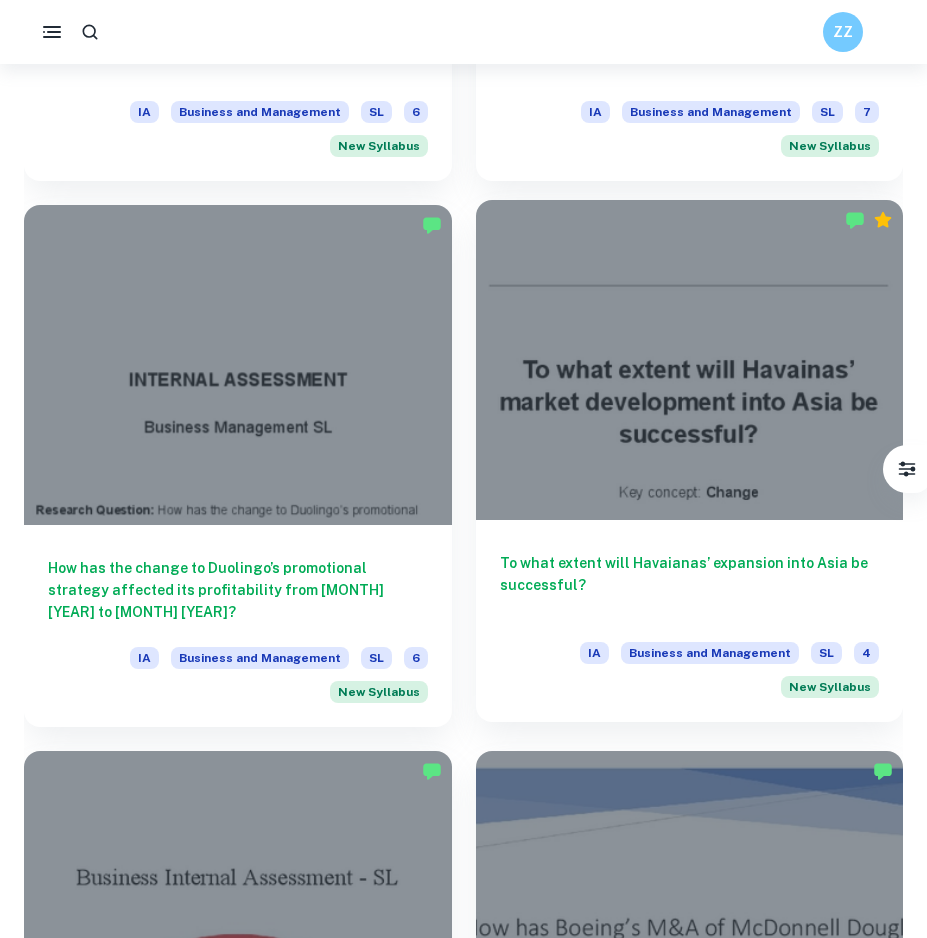 scroll, scrollTop: 4321, scrollLeft: 0, axis: vertical 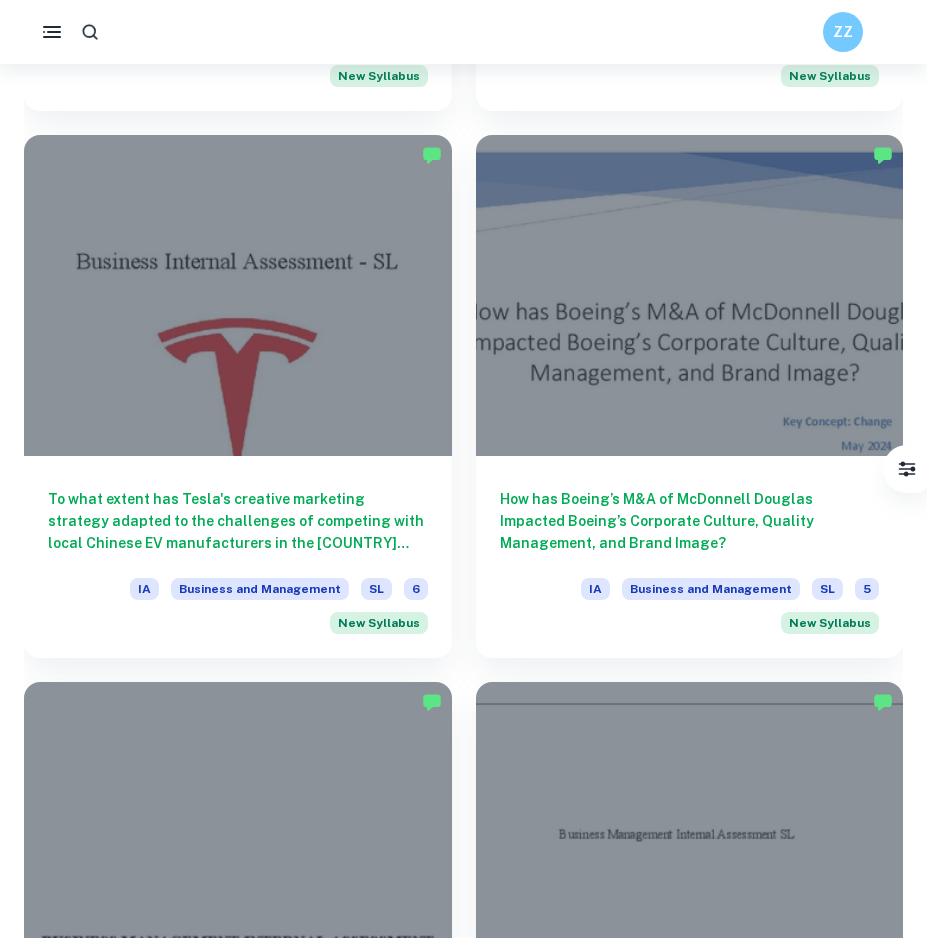 click 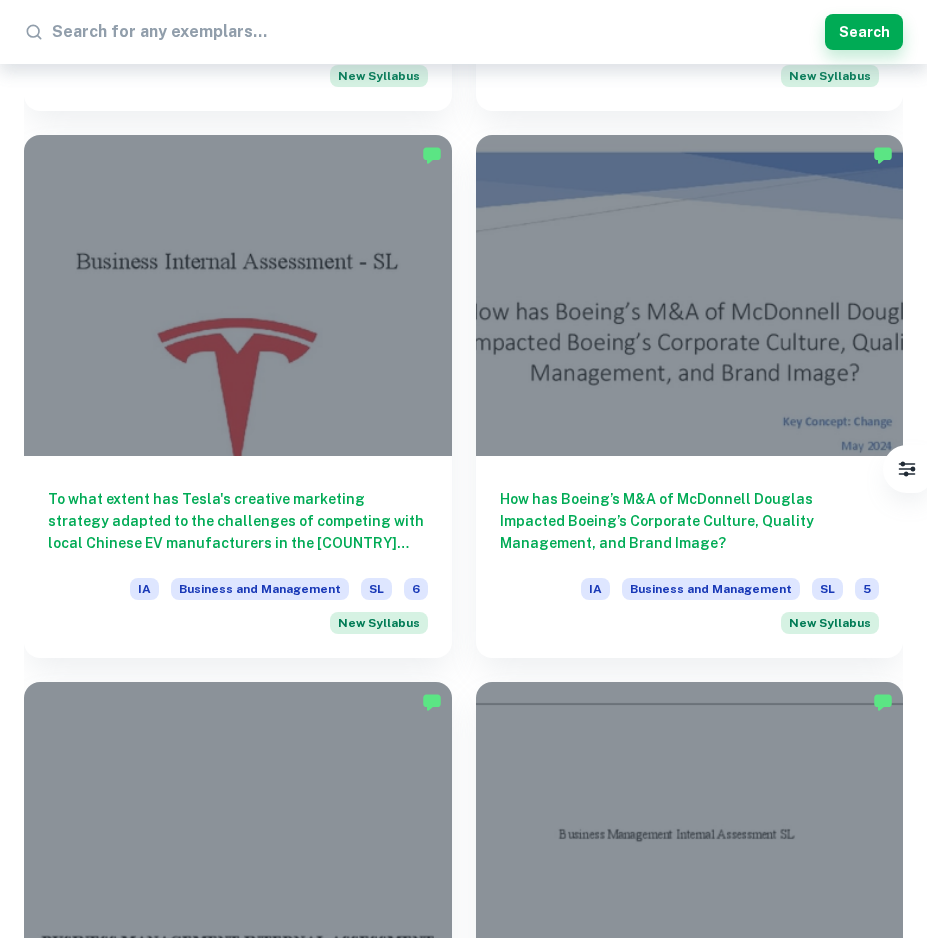 click on "Home IA Business and Management IB Business and Management IA examples Type a search phrase to find the most relevant Business and Management IA examples for you ​ Not sure what to search for? You can always look through our example Internal Assessments below for inspiration. Creativity Ethics Sustainability Change Market Penetration Brand Image Customer Satisfaction Advertising Sales Marketing E-commerce Corporate Profitability Human Resources Business Expansion Franchising Joint Ventures Stakeholder Conflicts Globalization Product Development Acquisition and Growth CSR Competitiveness Price Service Improvement Innovation All Business and Management IA Examples Filter Filter exemplars IB College Category IA EE TOK Notes Subject Type a subject Business and Management Type a subject Criteria Select Grade [NUMBER] [NUMBER] [NUMBER] [NUMBER] [NUMBER] [NUMBER] [NUMBER] Level HL SL Session May [YEAR] May [YEAR] November [YEAR] May [YEAR] November [YEAR] May [YEAR] November [YEAR] May [YEAR] November [YEAR] May [YEAR] Other Apply Filter exemplars IB College Category IA EE" at bounding box center (463, 2264) 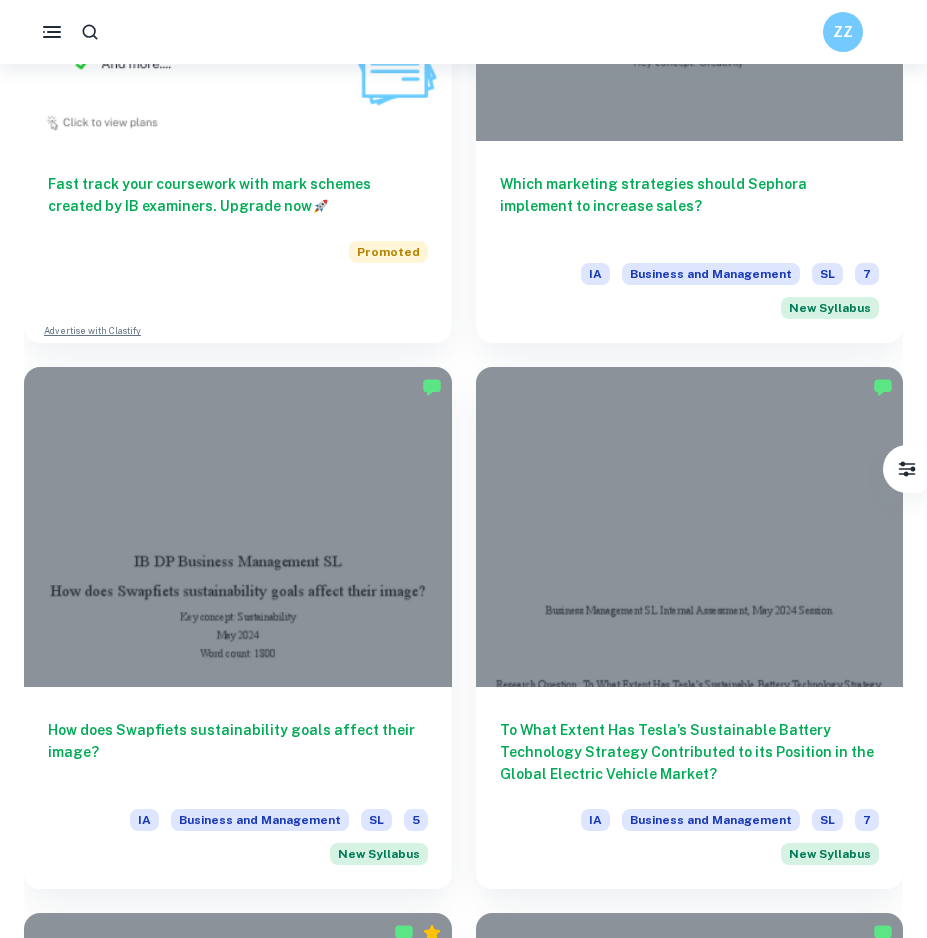 scroll, scrollTop: 2421, scrollLeft: 0, axis: vertical 